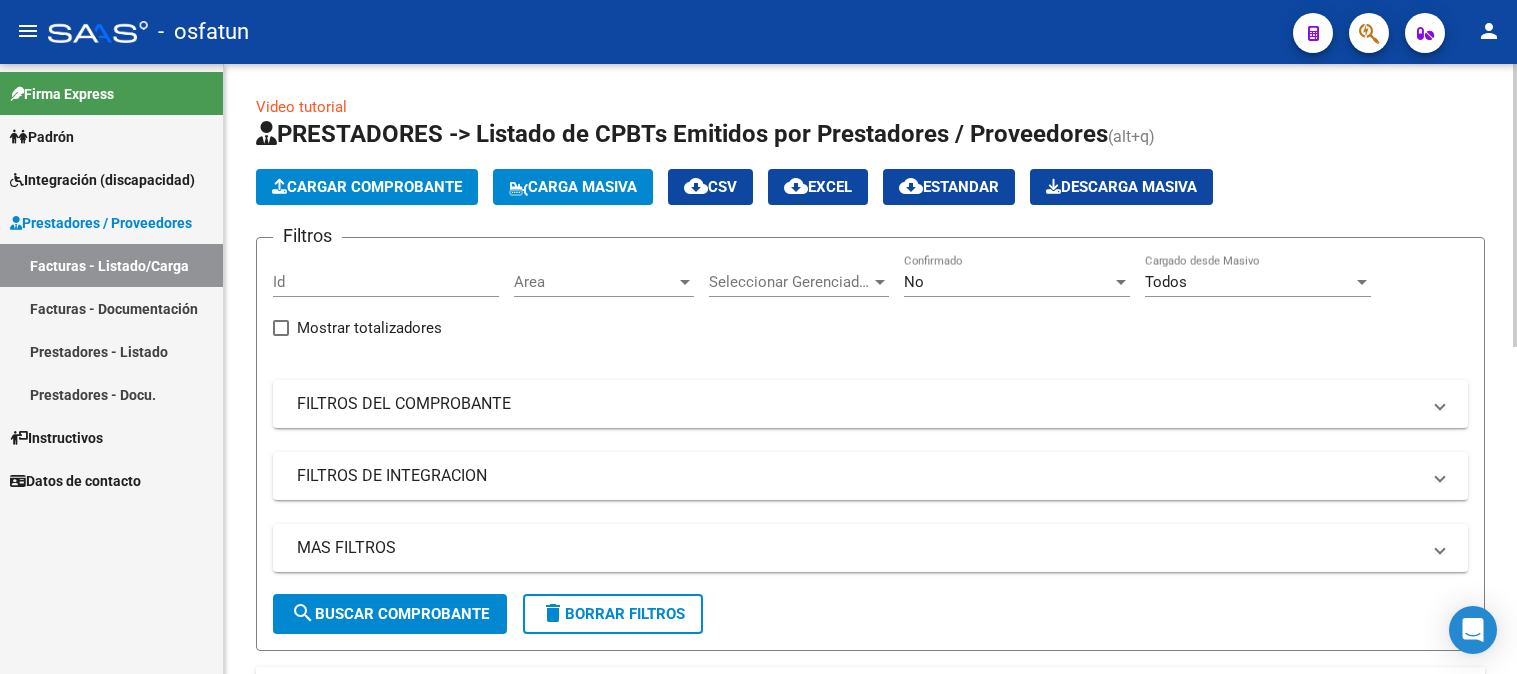 scroll, scrollTop: 0, scrollLeft: 0, axis: both 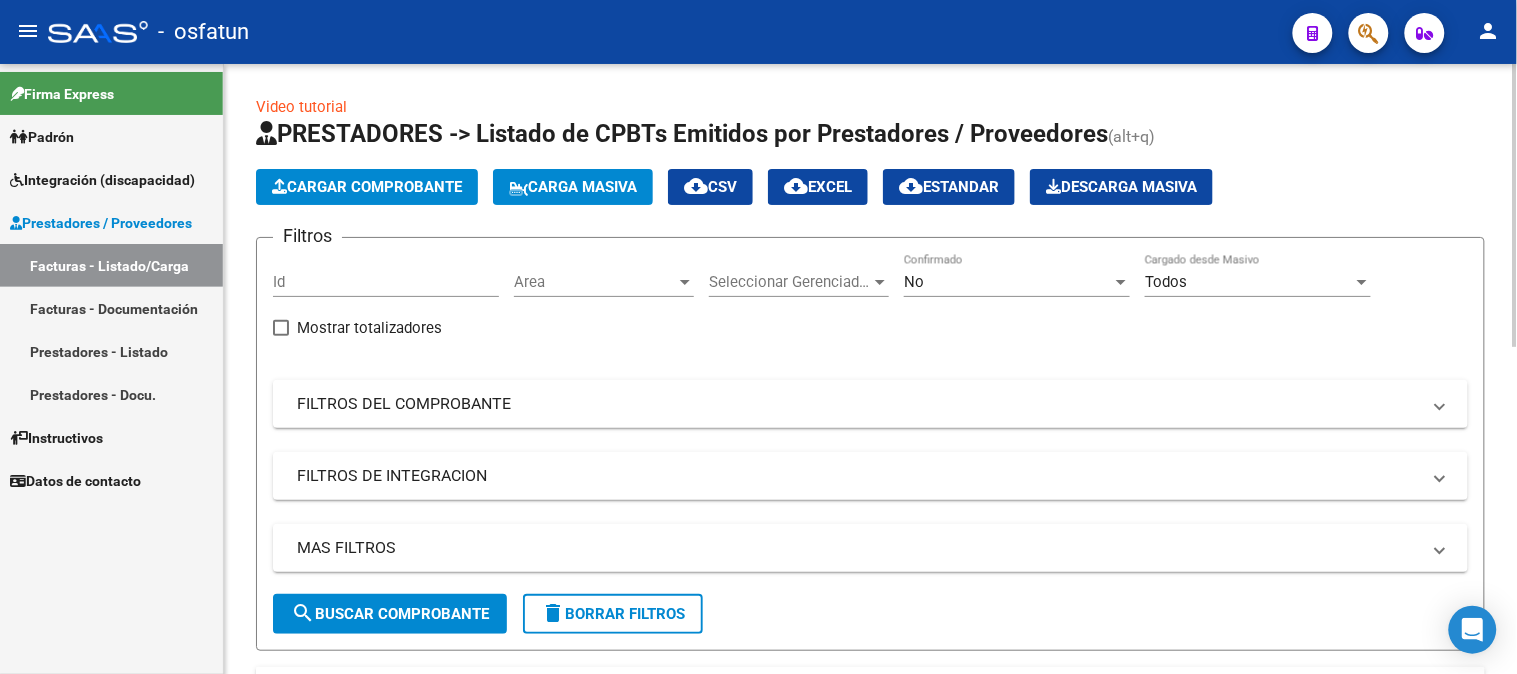 click on "Cargar Comprobante" 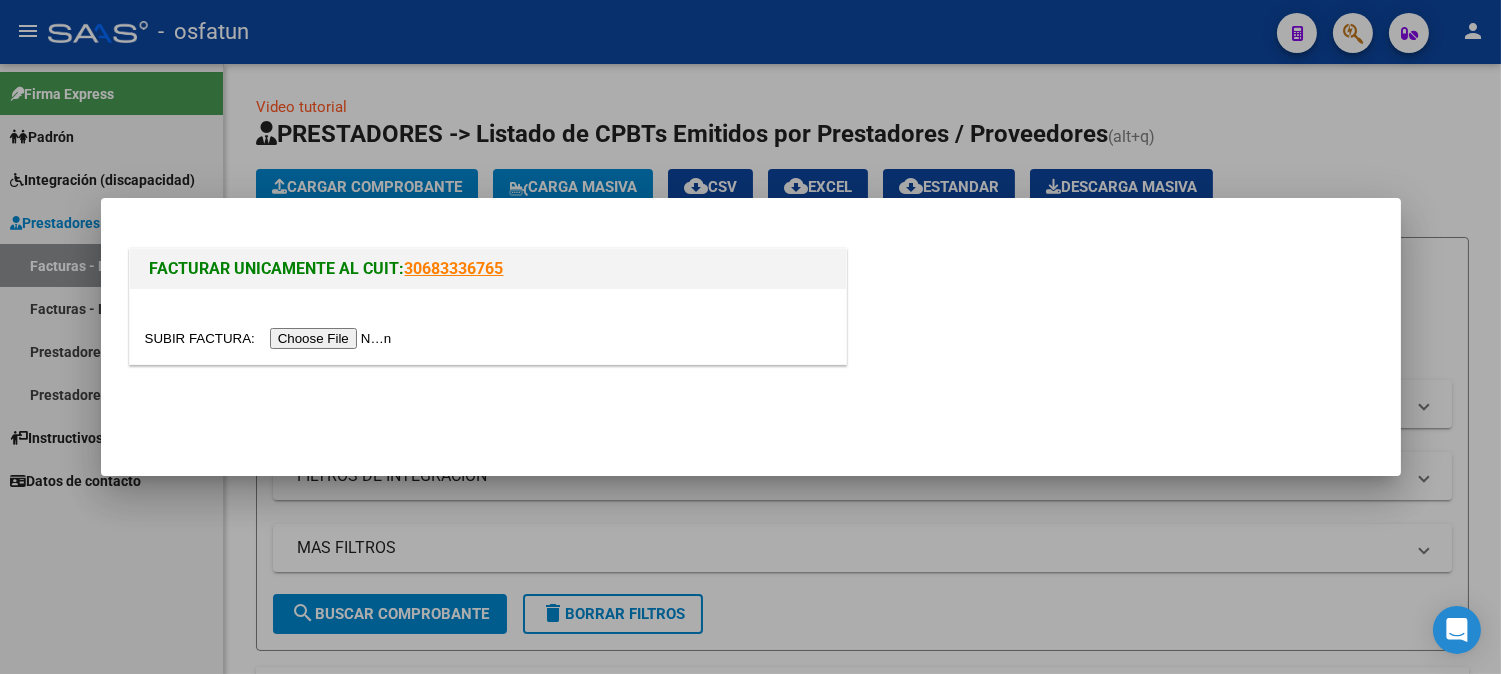 click at bounding box center (271, 338) 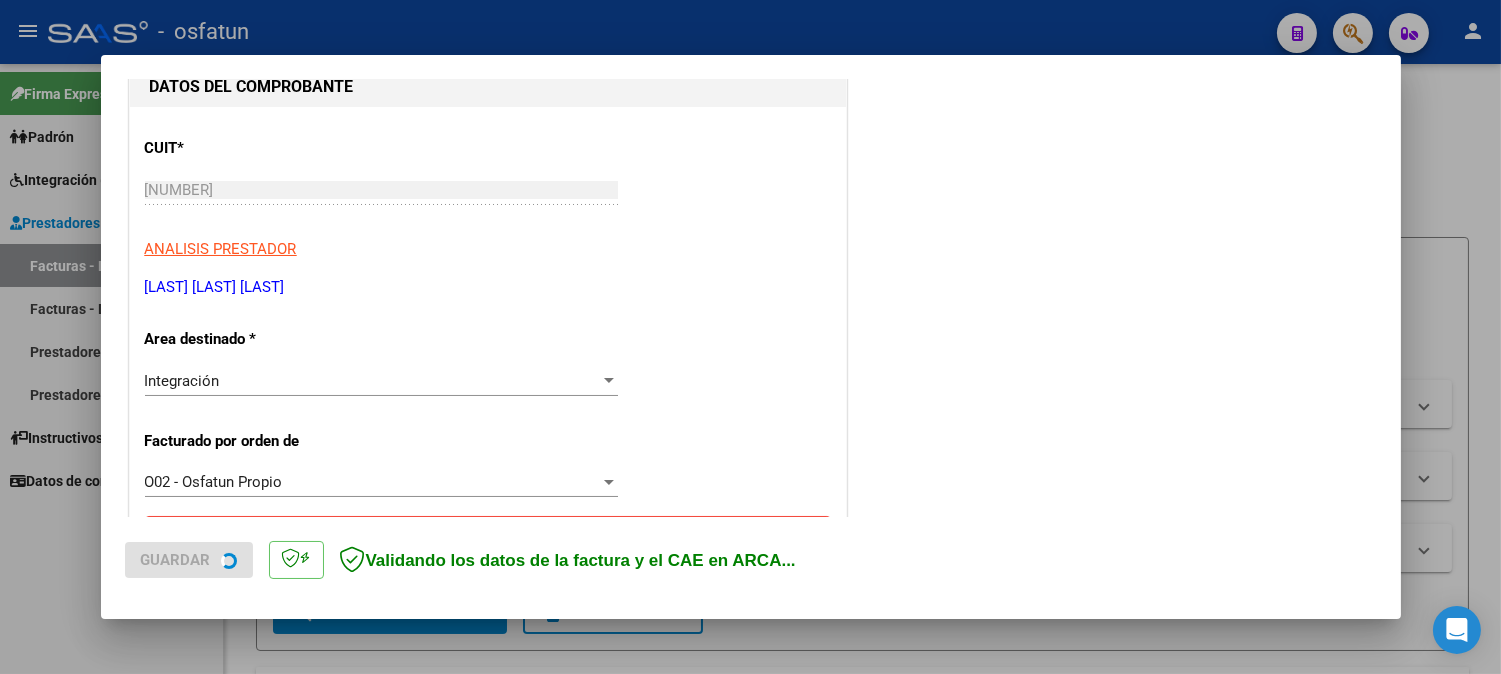 scroll, scrollTop: 444, scrollLeft: 0, axis: vertical 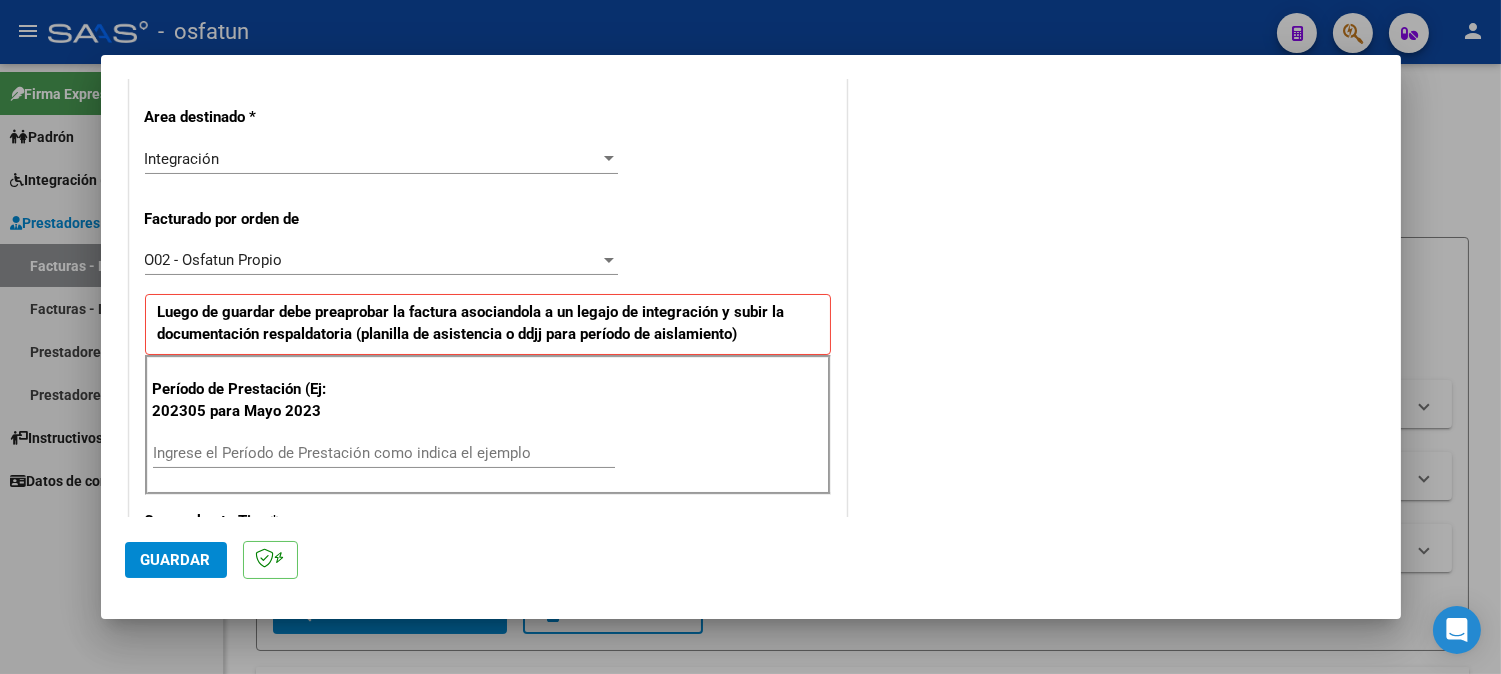 click on "Ingrese el Período de Prestación como indica el ejemplo" at bounding box center (384, 453) 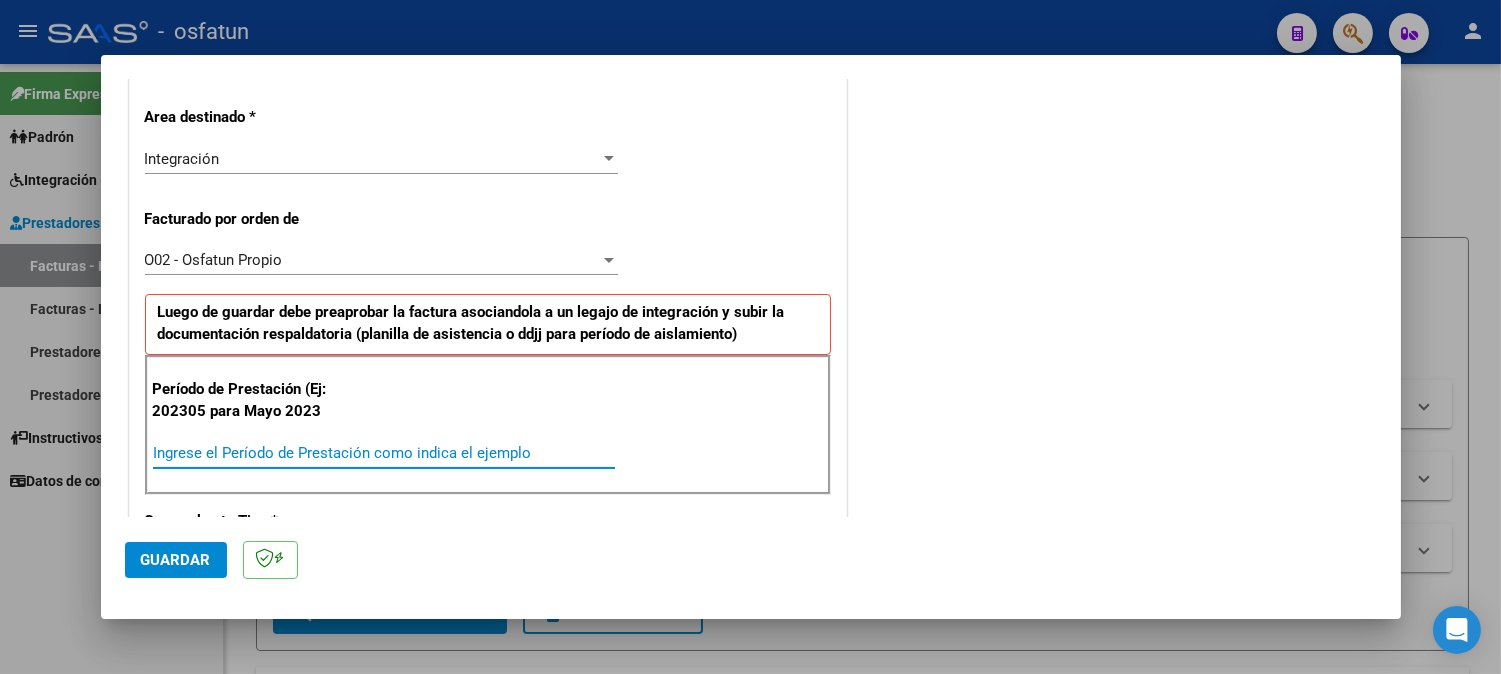 click on "Ingrese el Período de Prestación como indica el ejemplo" at bounding box center (384, 453) 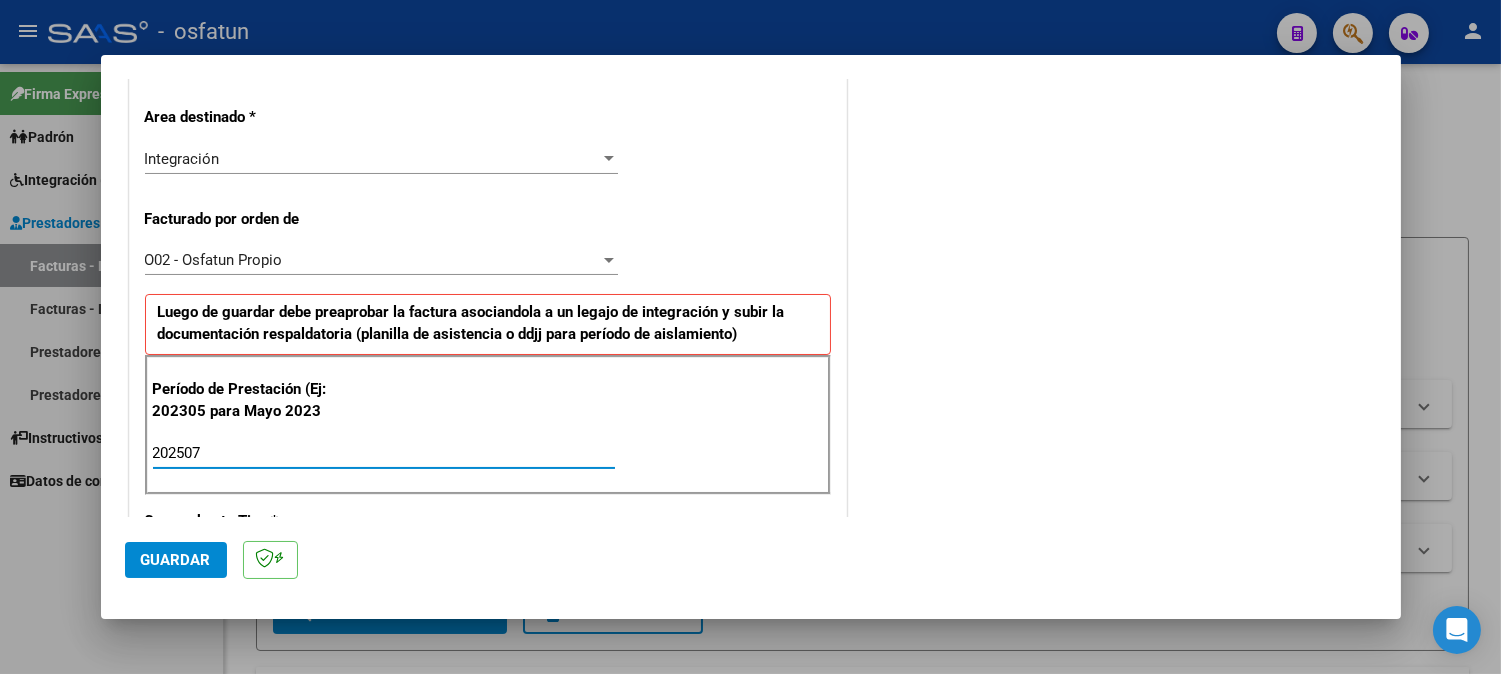 type on "202507" 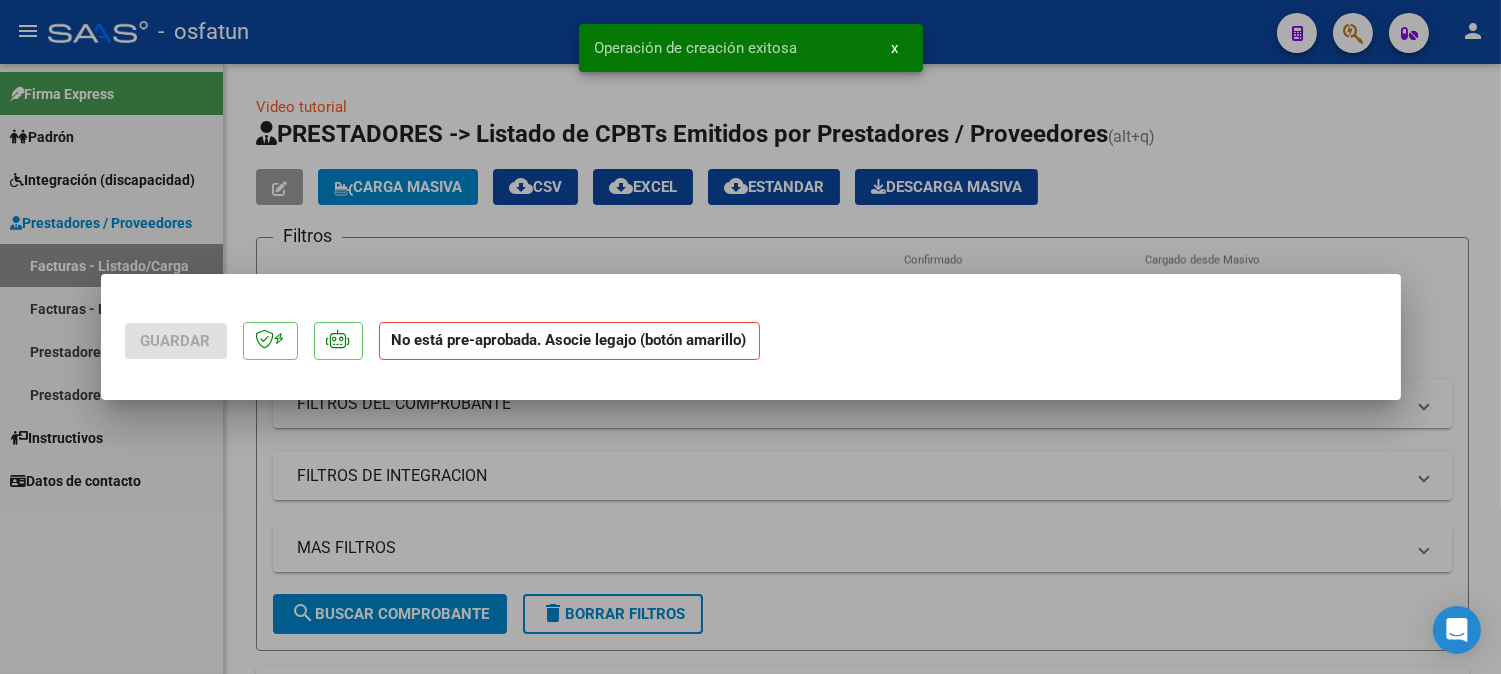 scroll, scrollTop: 0, scrollLeft: 0, axis: both 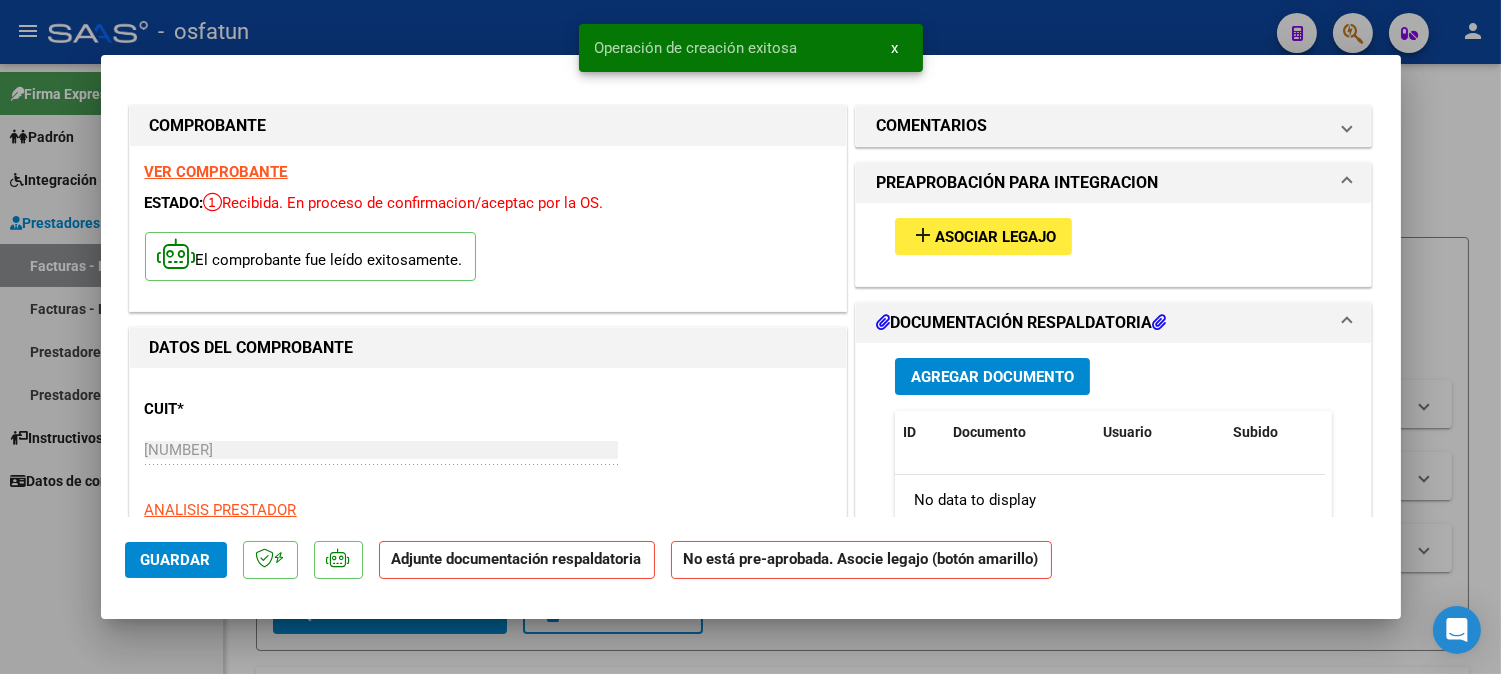 click on "add Asociar Legajo" at bounding box center [983, 236] 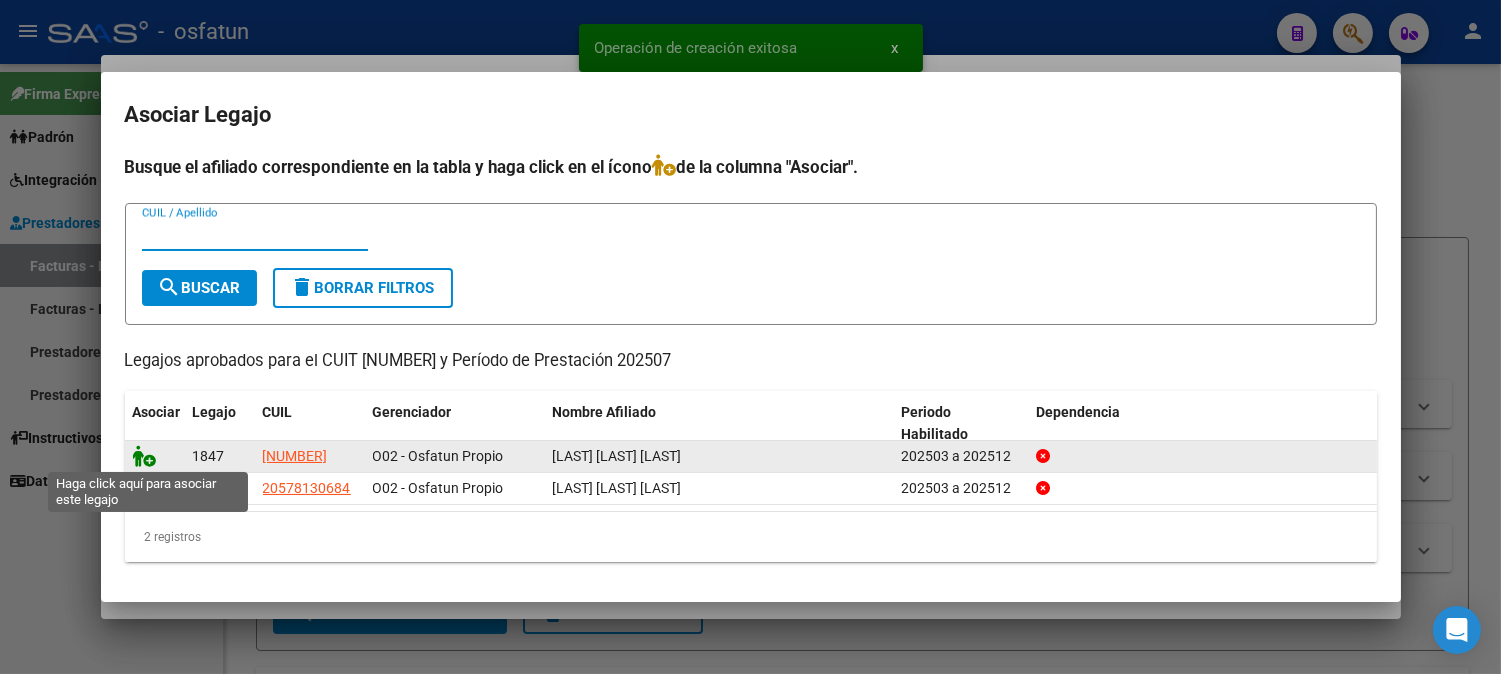 click 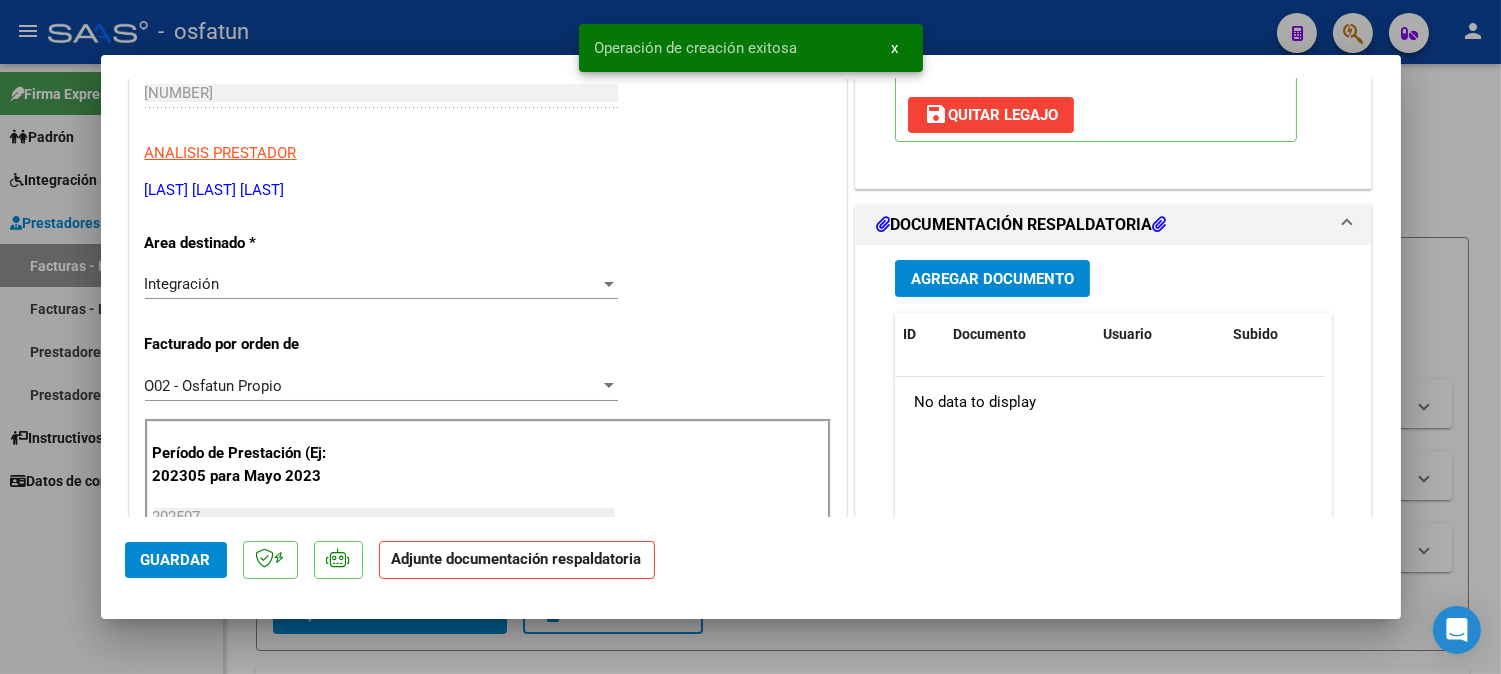 scroll, scrollTop: 444, scrollLeft: 0, axis: vertical 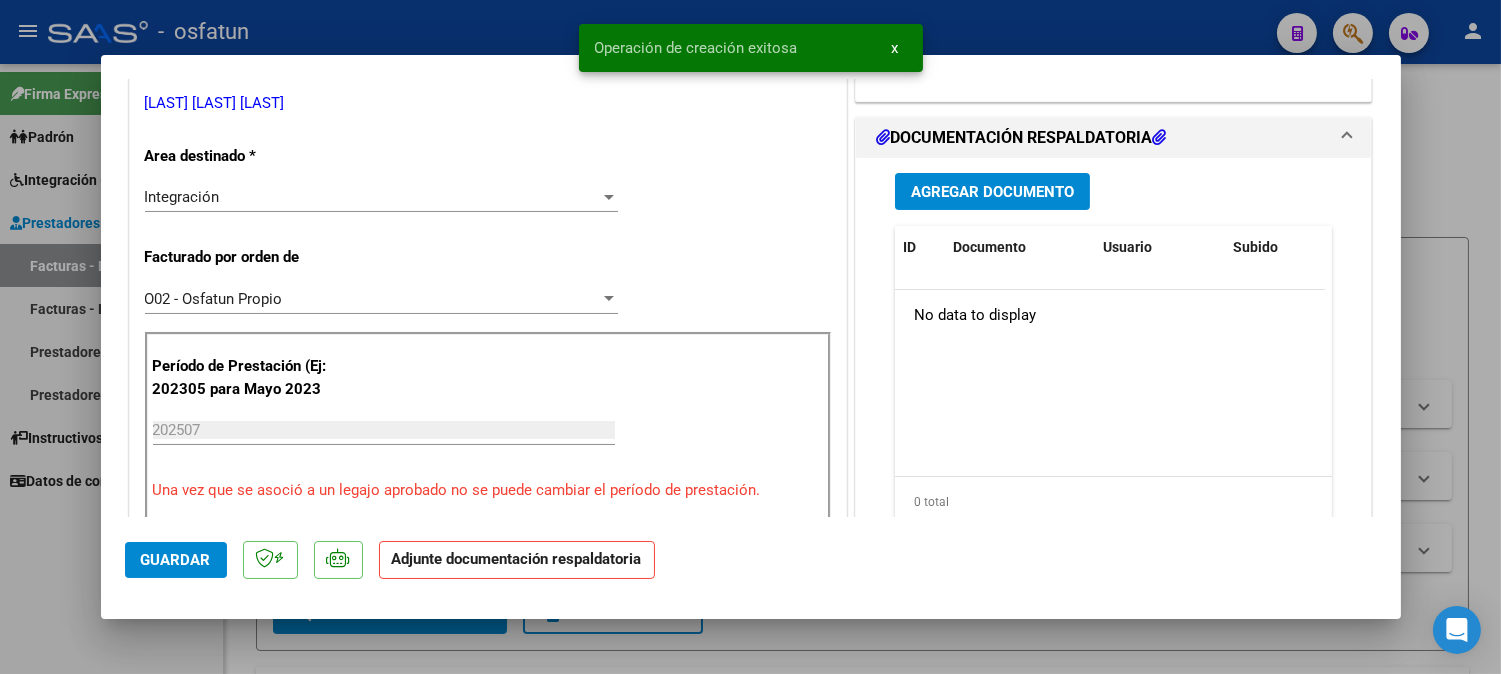 click on "Agregar Documento" at bounding box center [992, 192] 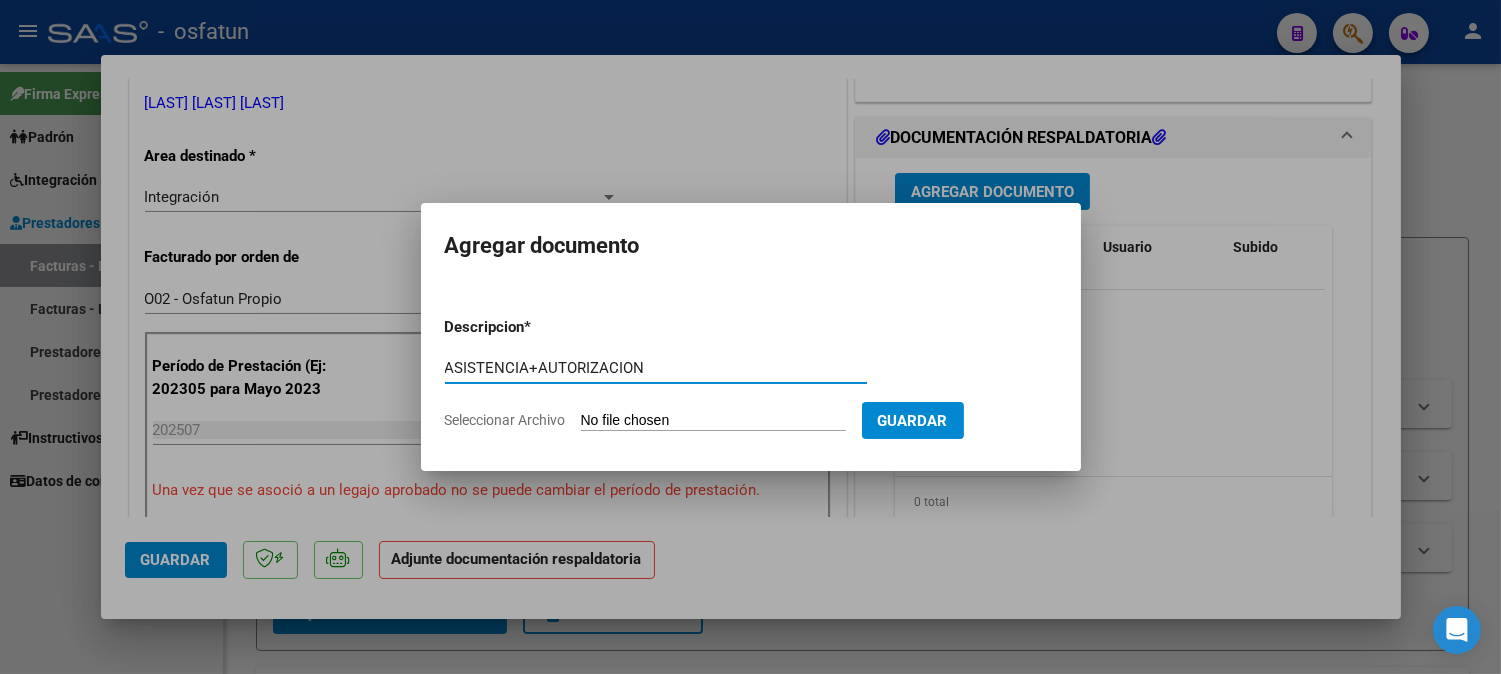 type on "ASISTENCIA+AUTORIZACION" 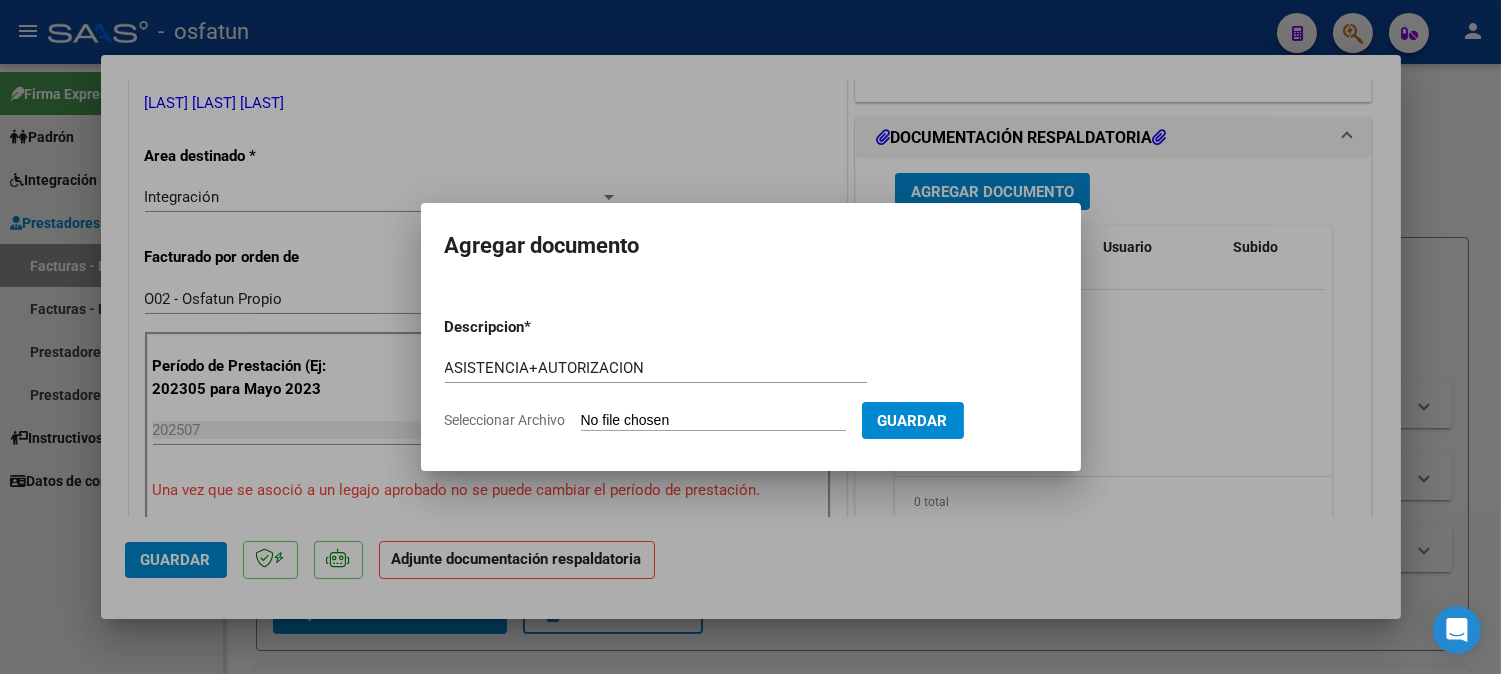 type on "C:\fakepath\ASIST+AUT MAESTRA.pdf" 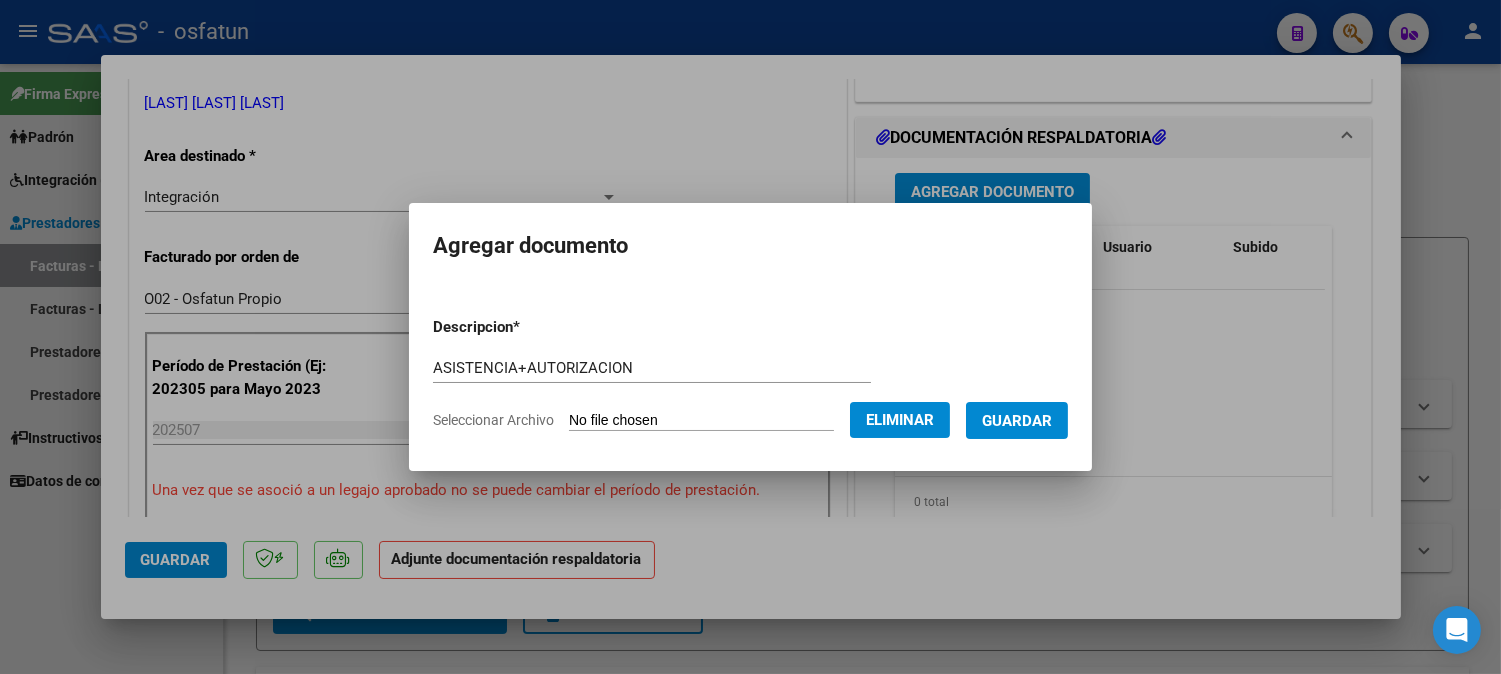 click on "Guardar" at bounding box center (1017, 420) 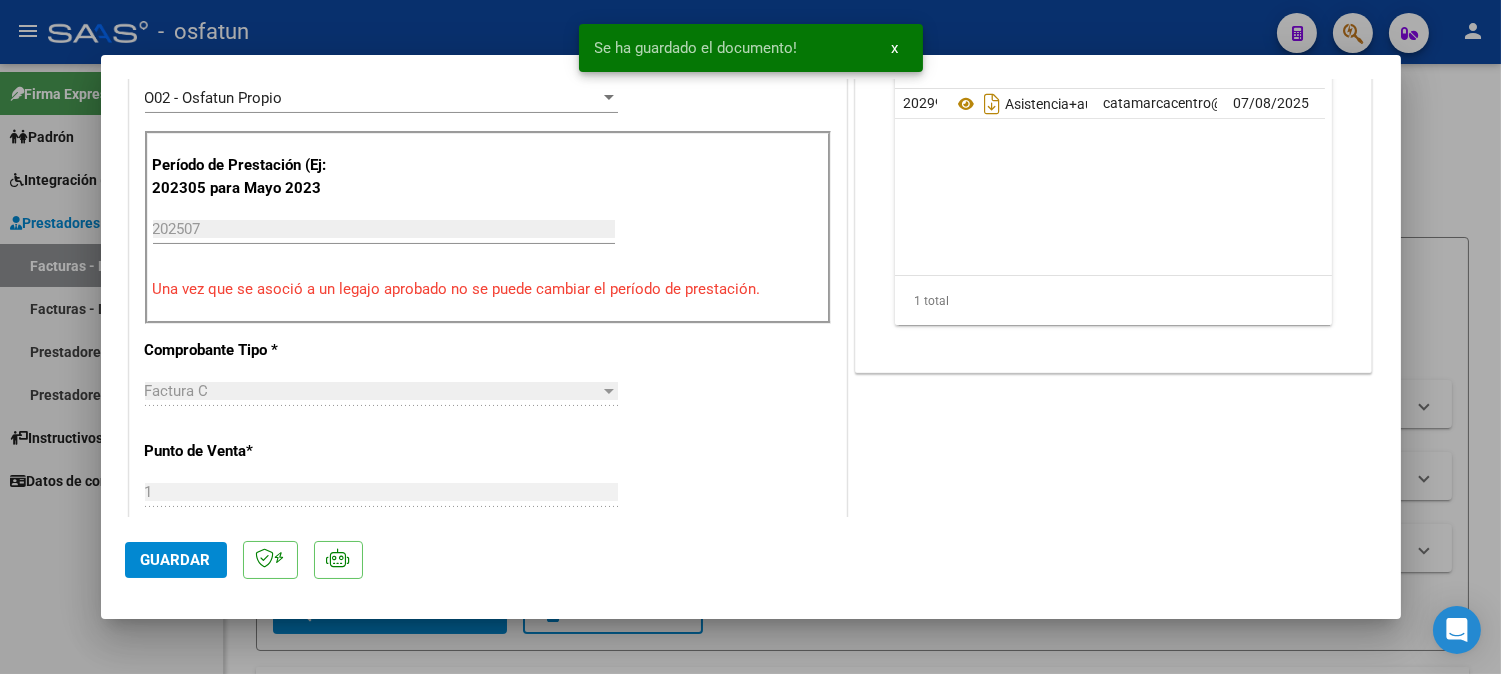 scroll, scrollTop: 666, scrollLeft: 0, axis: vertical 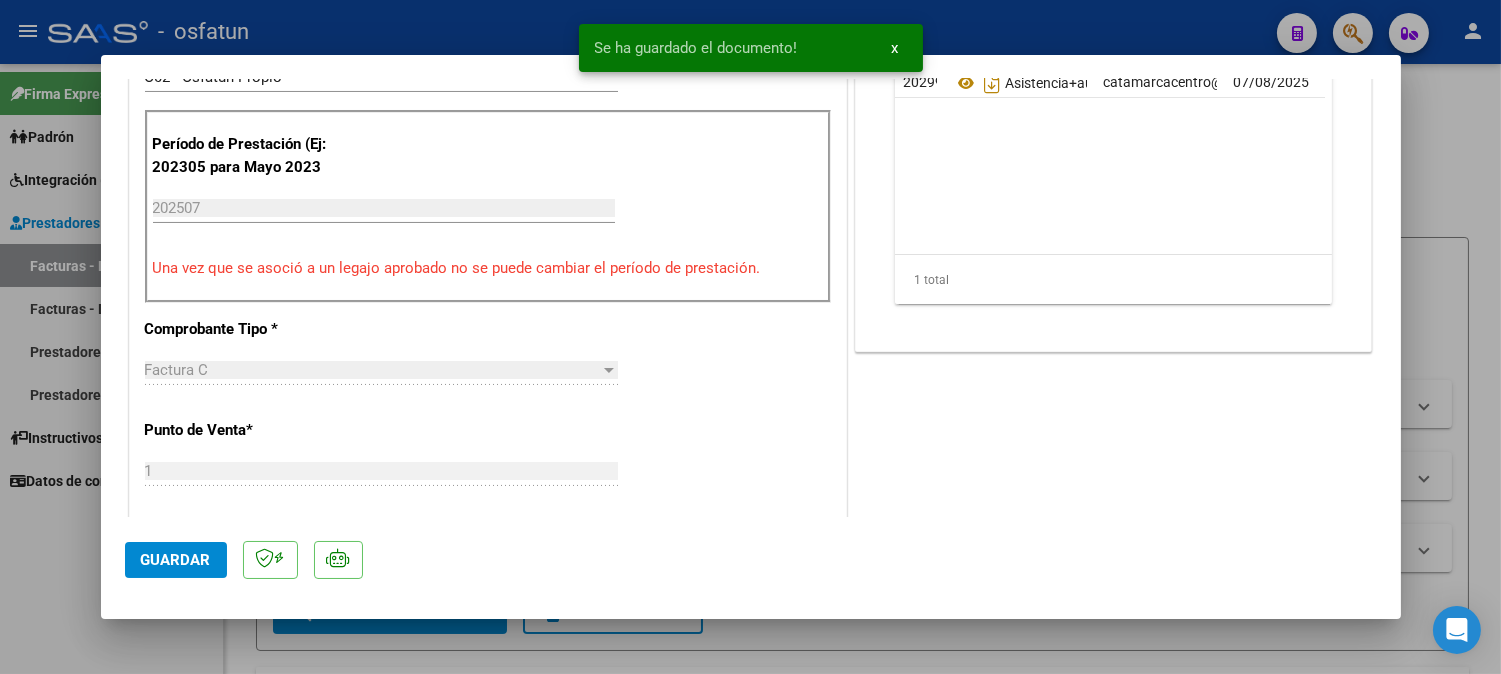 click on "Guardar" 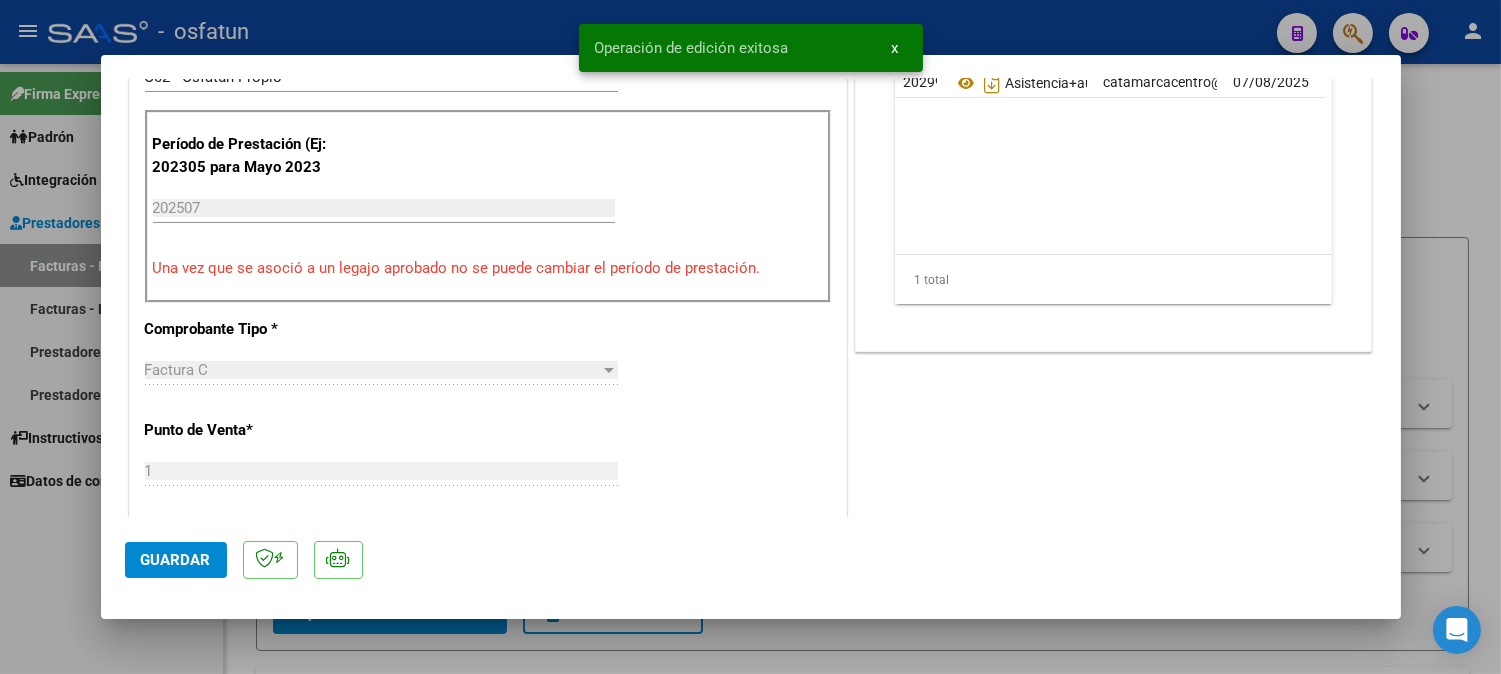 click at bounding box center [750, 337] 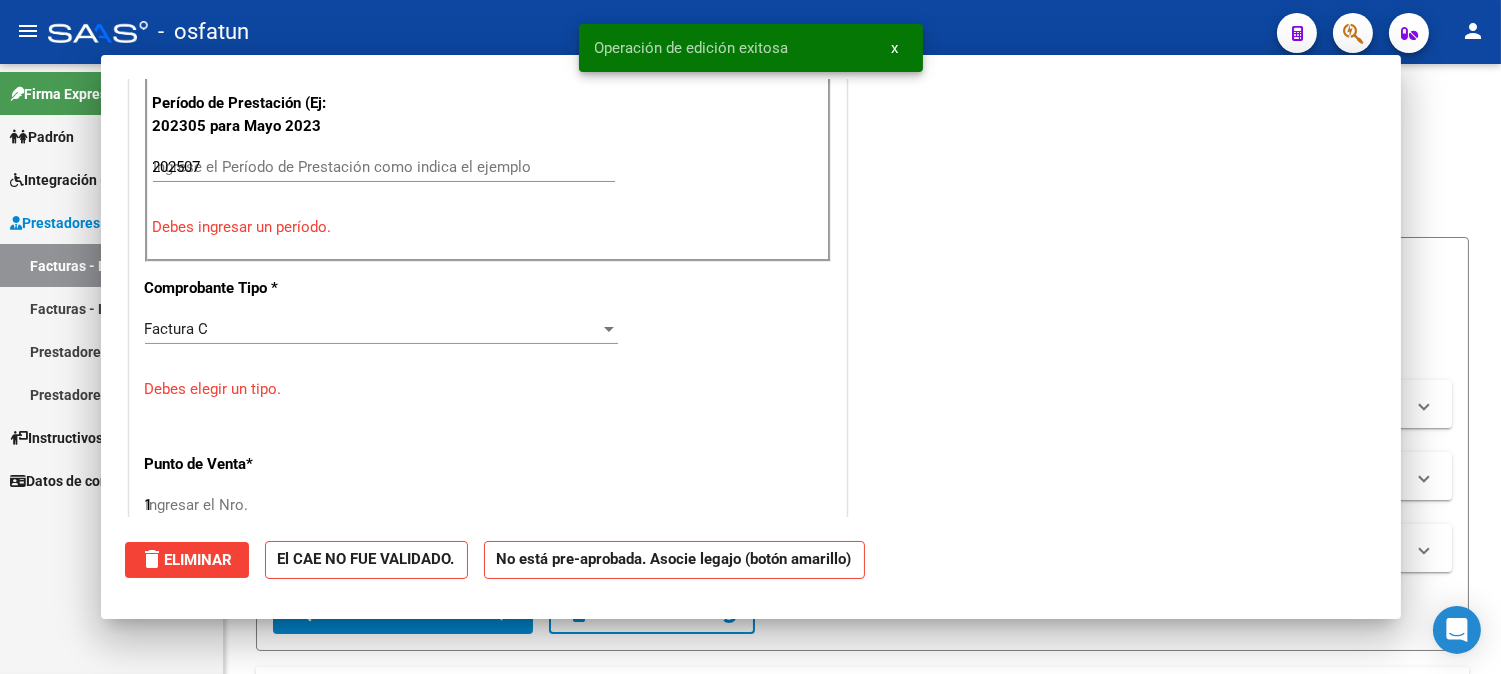 type 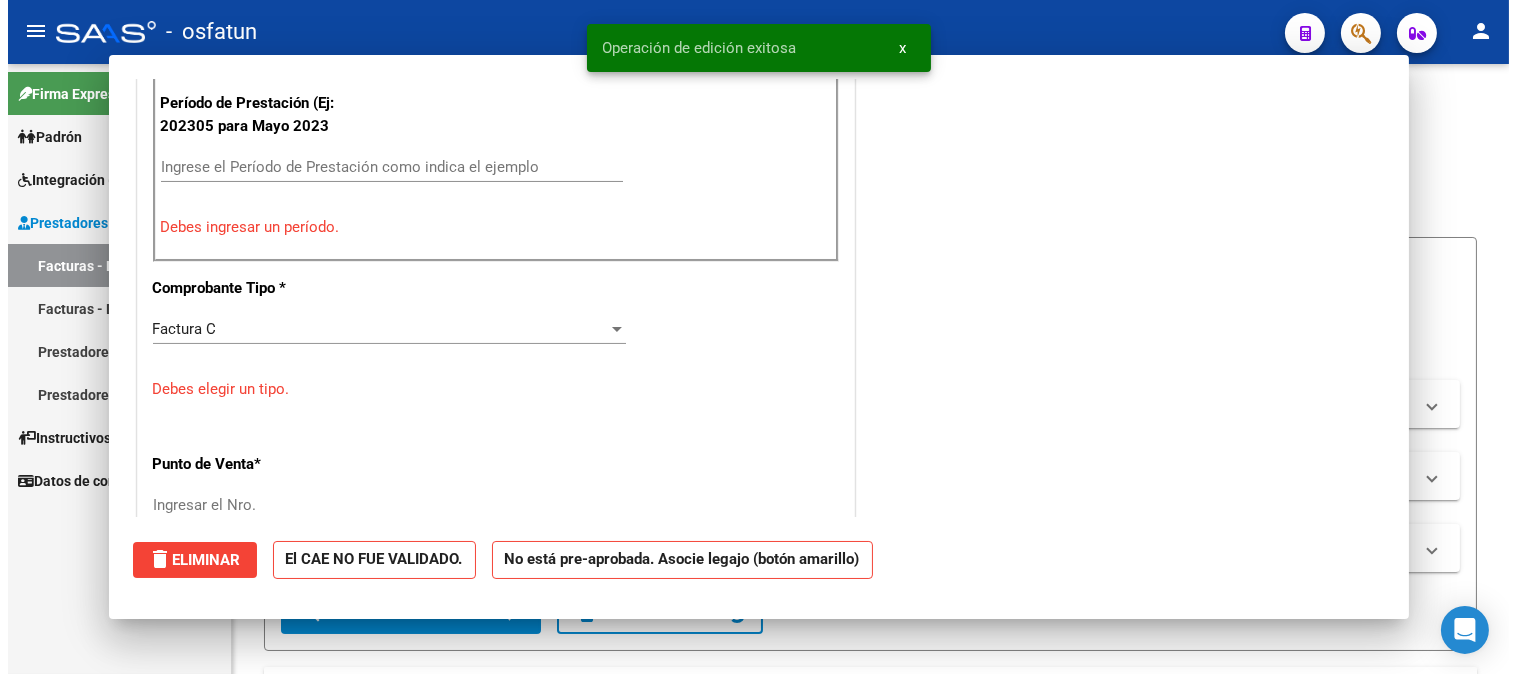 scroll, scrollTop: 581, scrollLeft: 0, axis: vertical 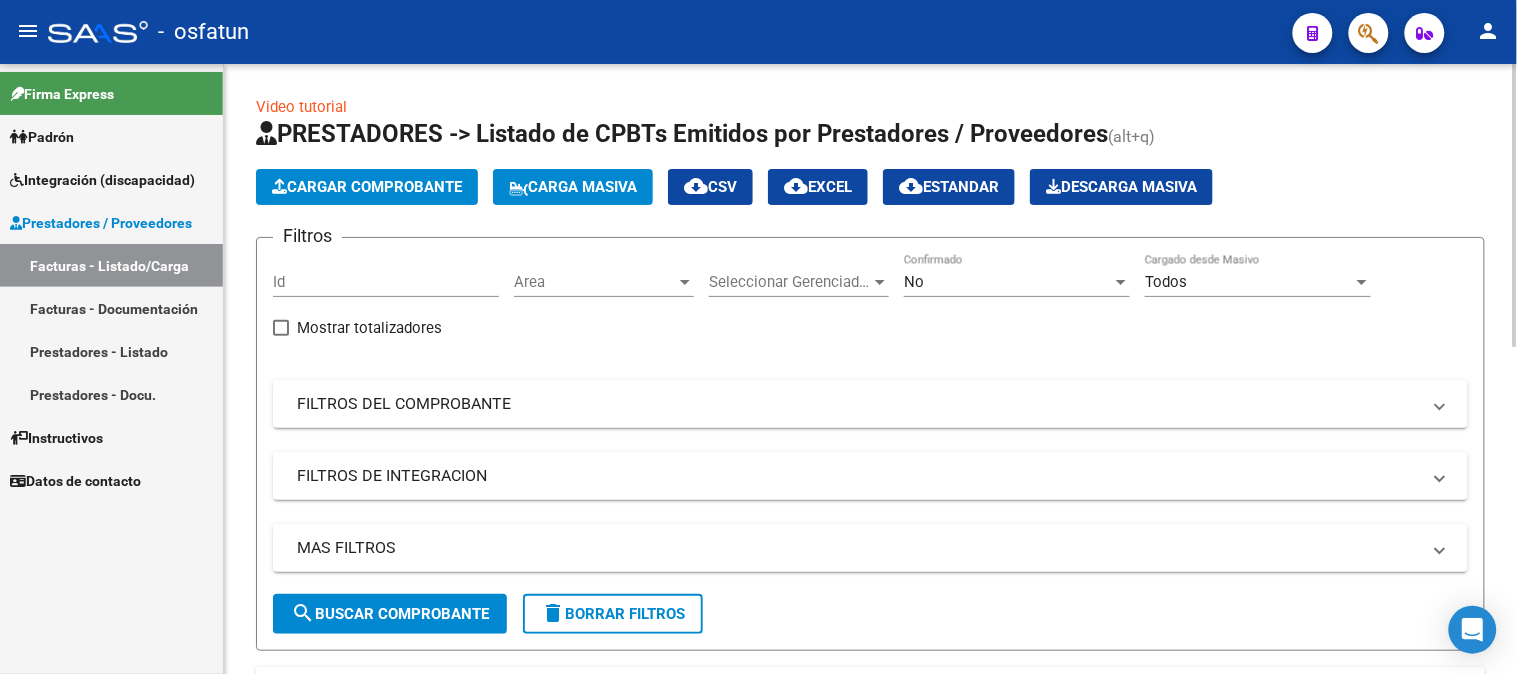 click on "Cargar Comprobante" 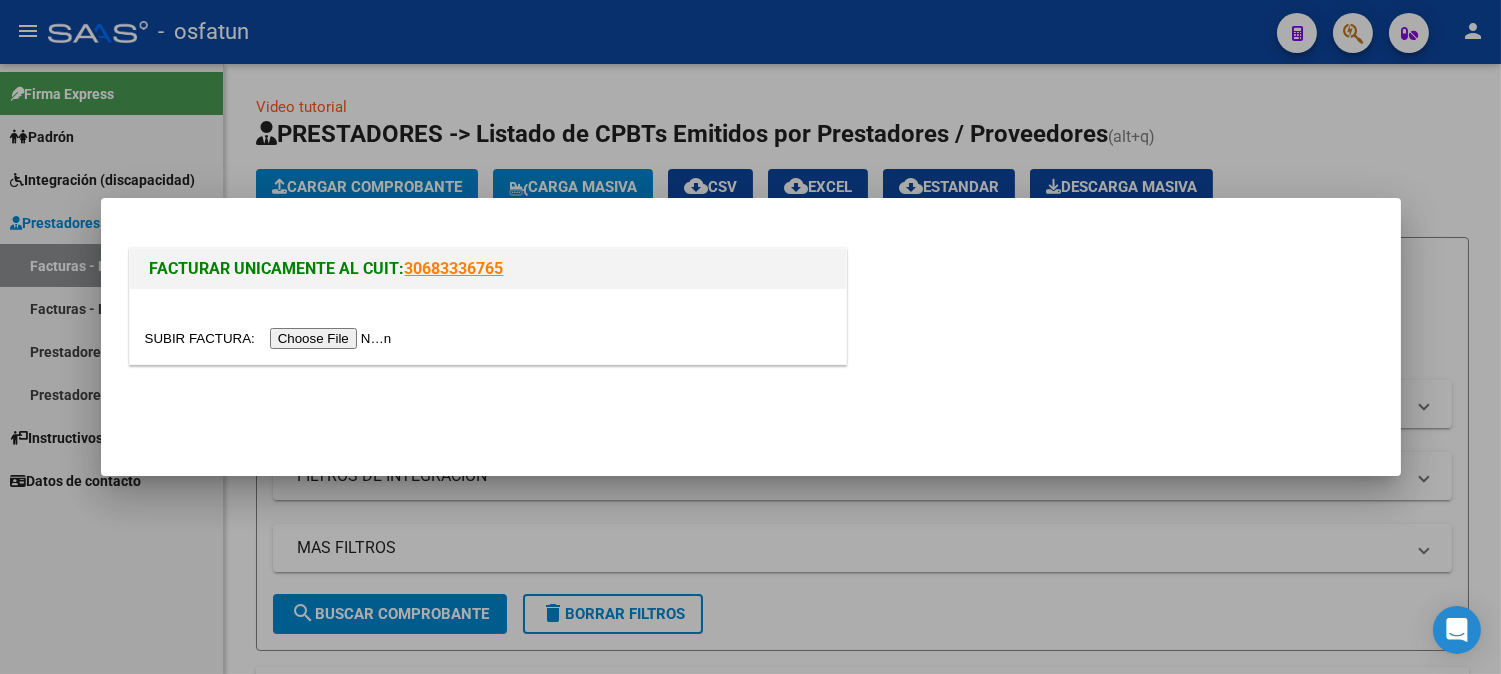 click at bounding box center [271, 338] 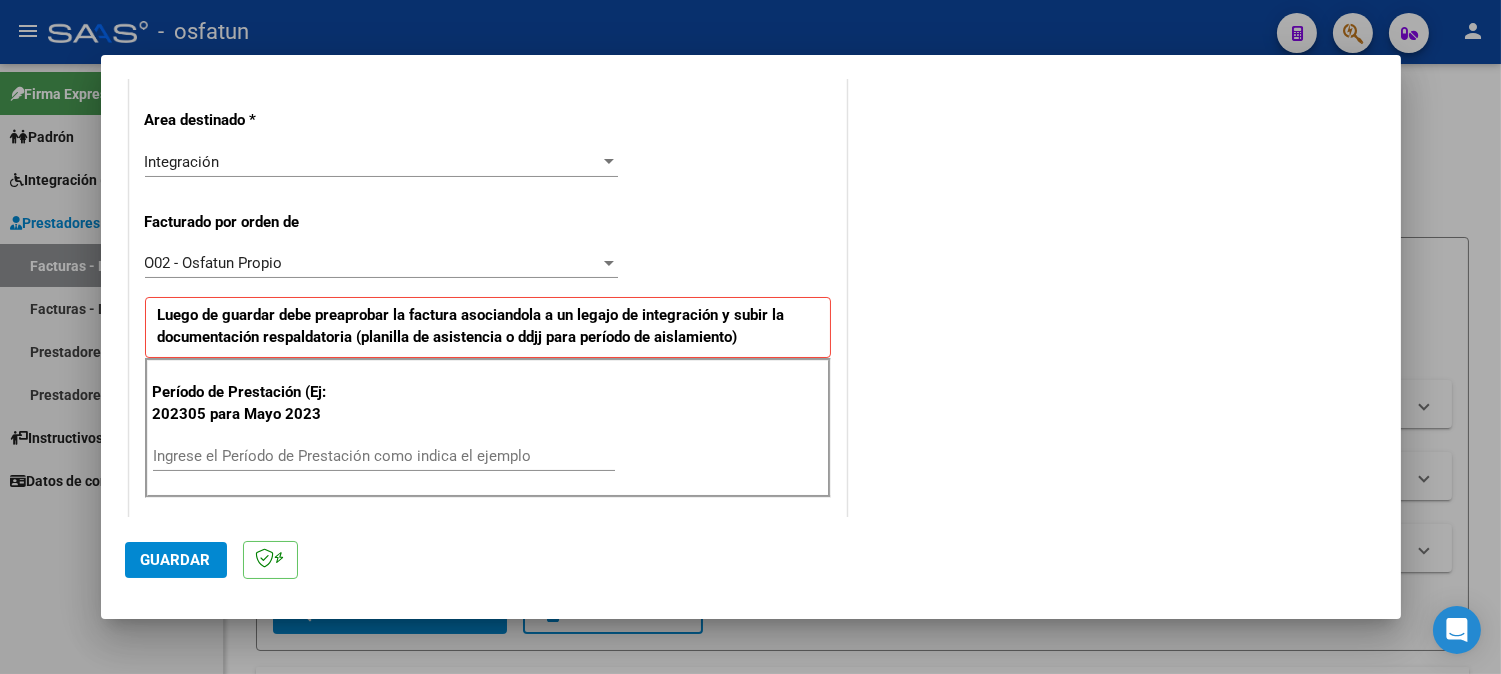 scroll, scrollTop: 444, scrollLeft: 0, axis: vertical 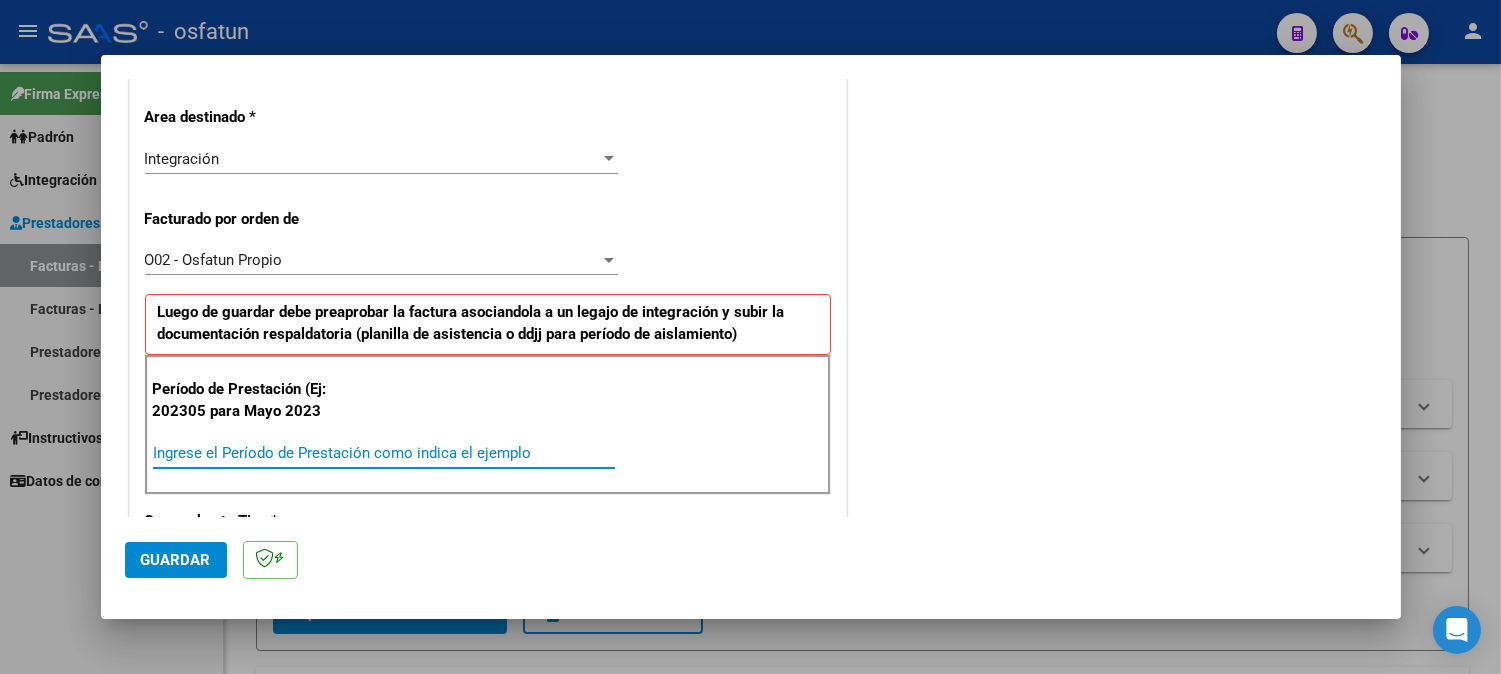 click on "Ingrese el Período de Prestación como indica el ejemplo" at bounding box center [384, 453] 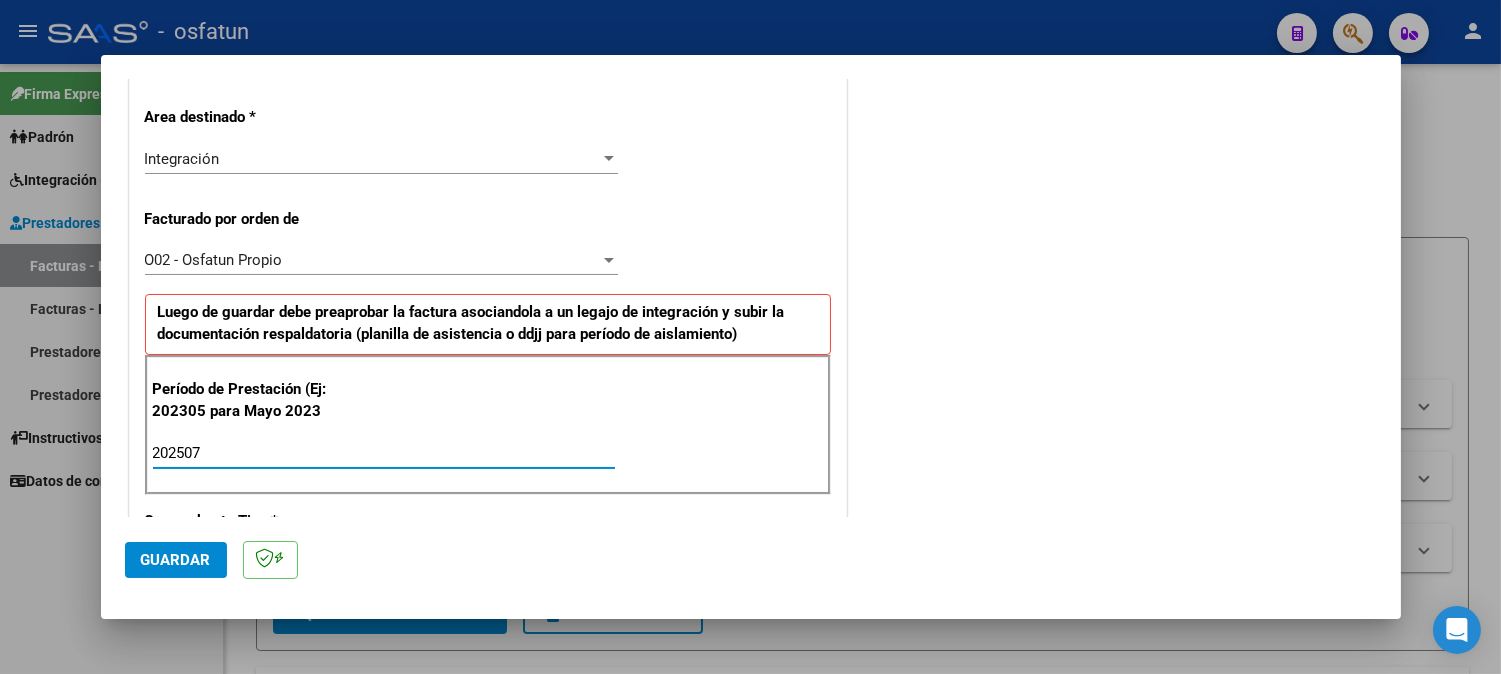 type on "202507" 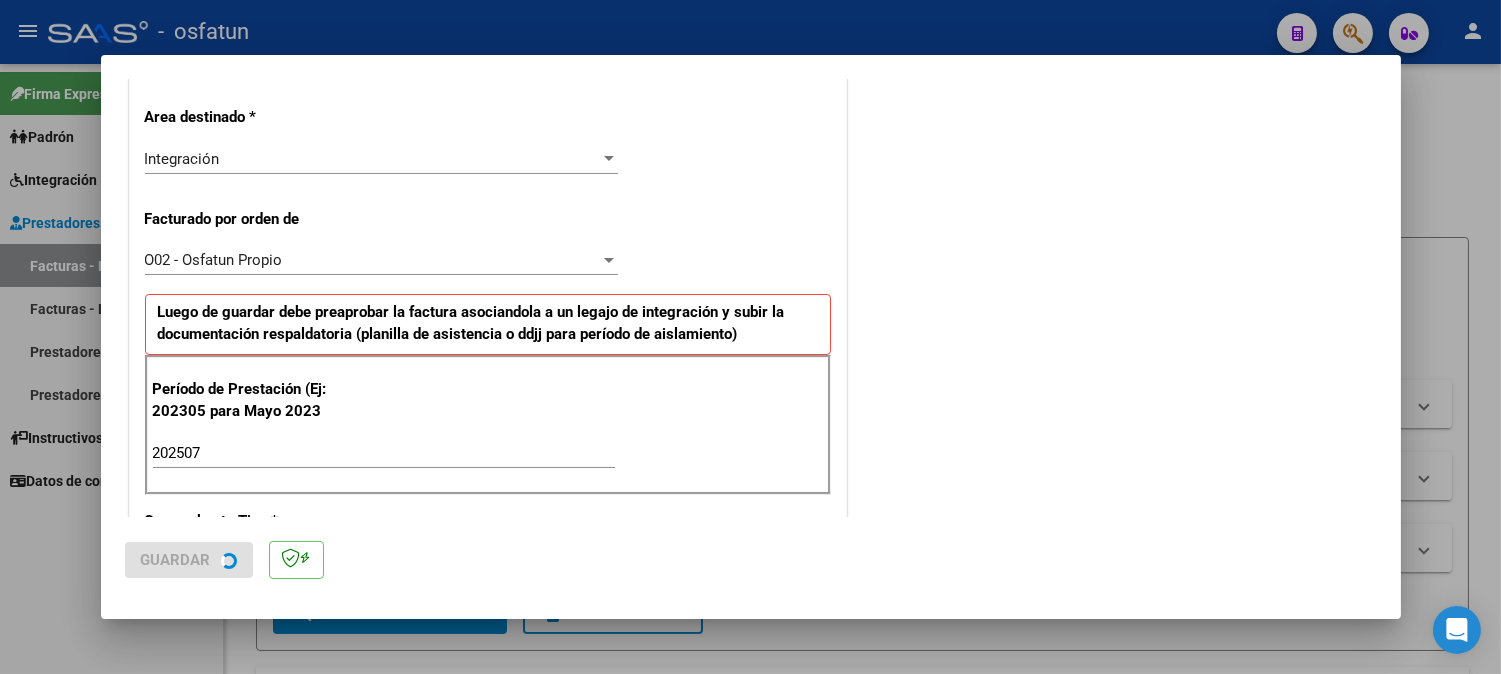 scroll, scrollTop: 0, scrollLeft: 0, axis: both 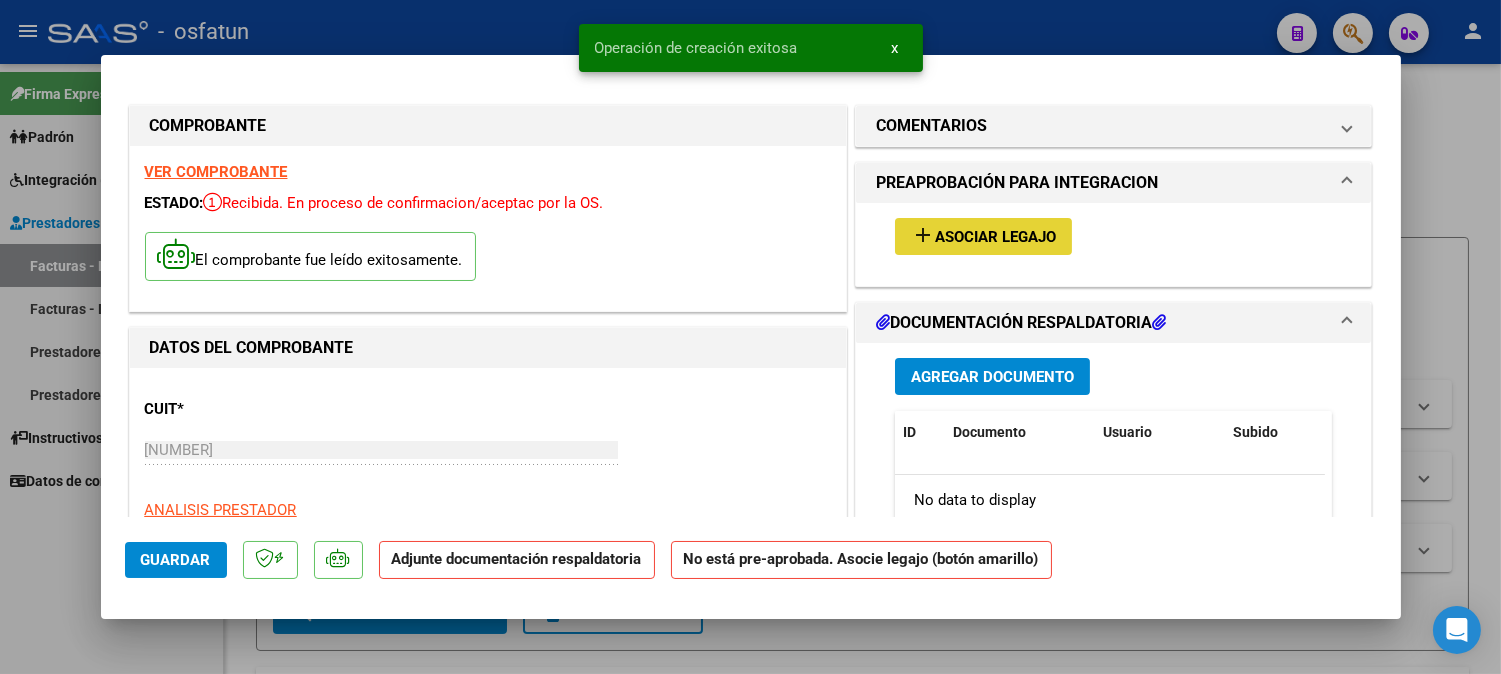 click on "add Asociar Legajo" at bounding box center [983, 236] 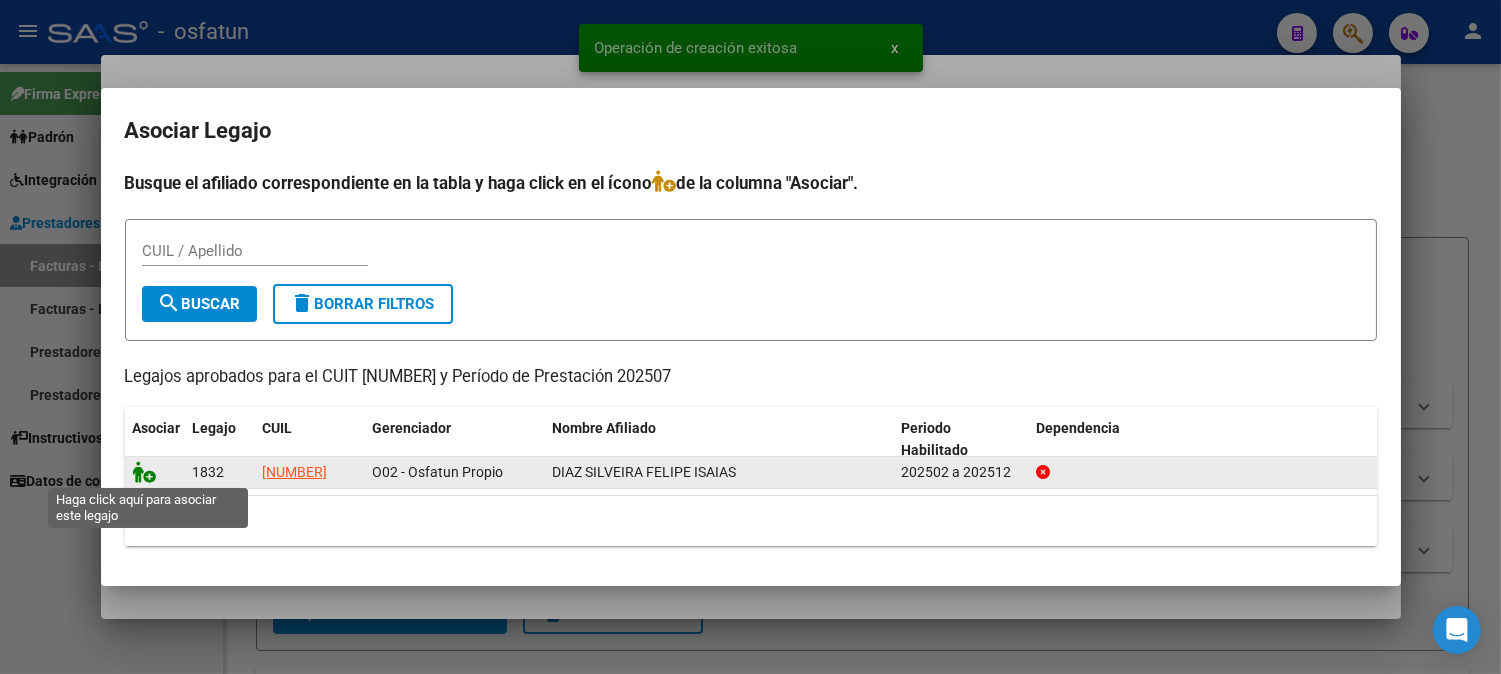 click 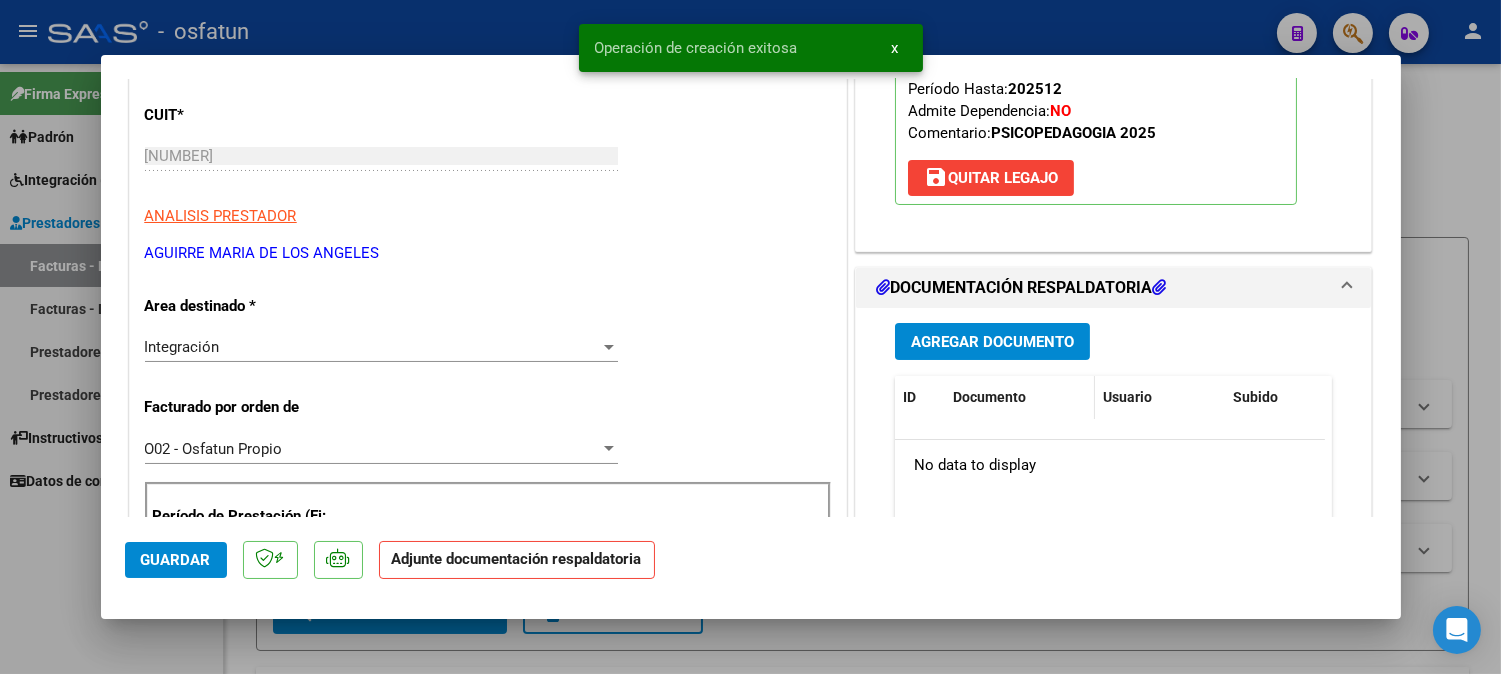 scroll, scrollTop: 333, scrollLeft: 0, axis: vertical 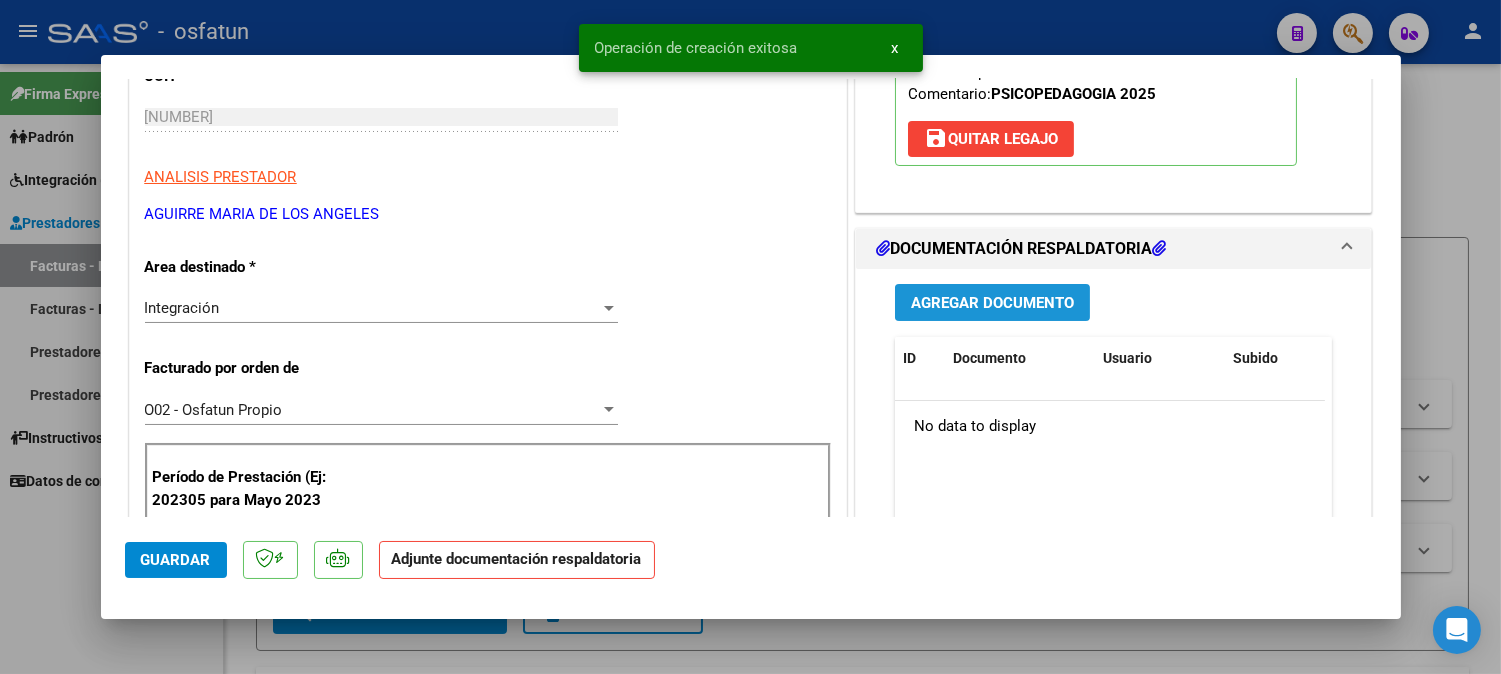 click on "Agregar Documento" at bounding box center (992, 303) 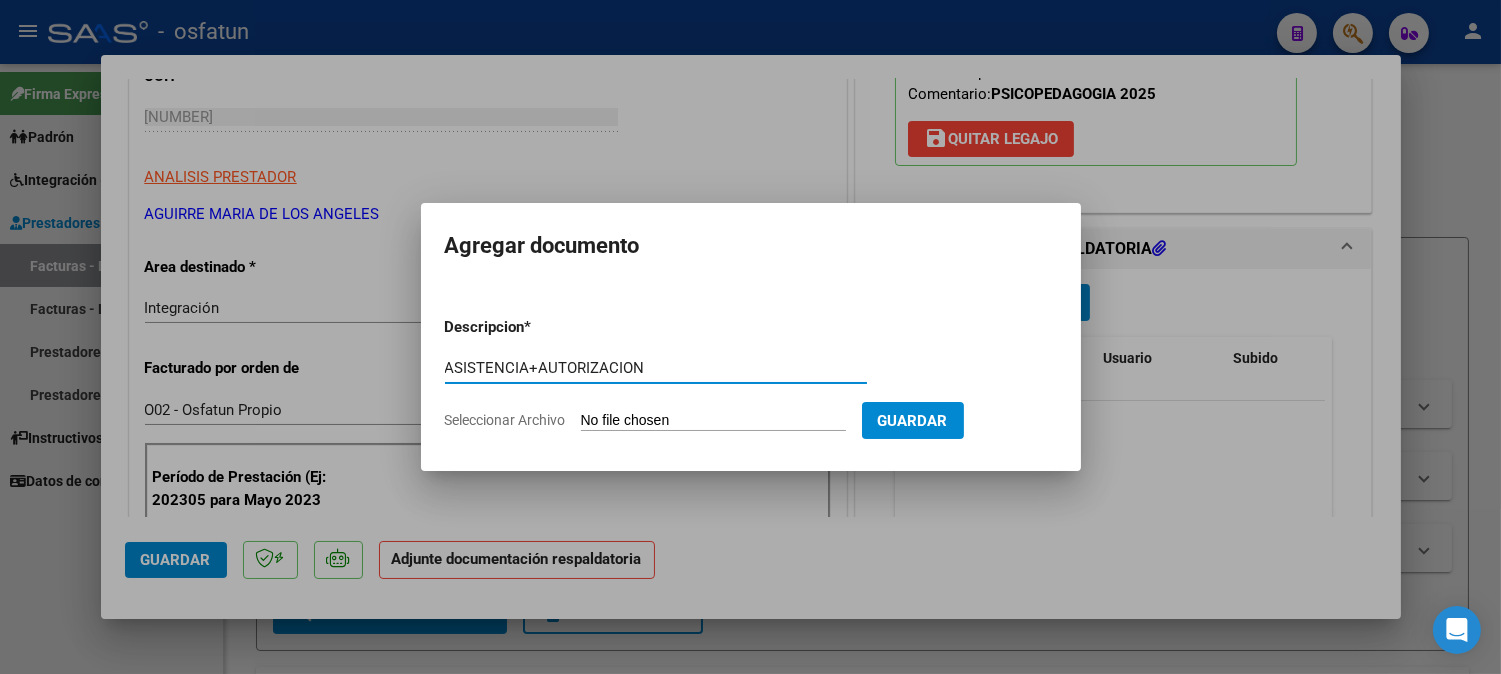 type on "ASISTENCIA+AUTORIZACION" 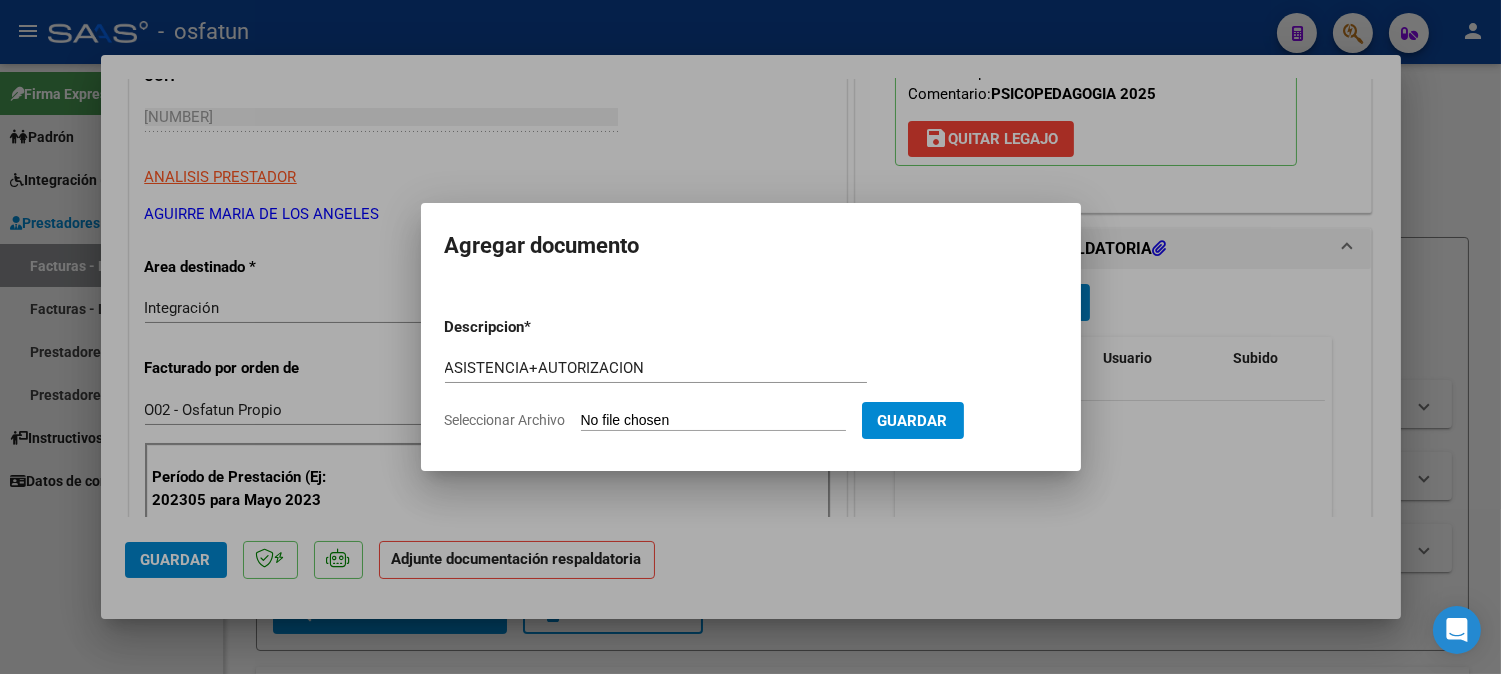 type on "C:\fakepath\ASIST+AUT PSICOPEDA.pdf" 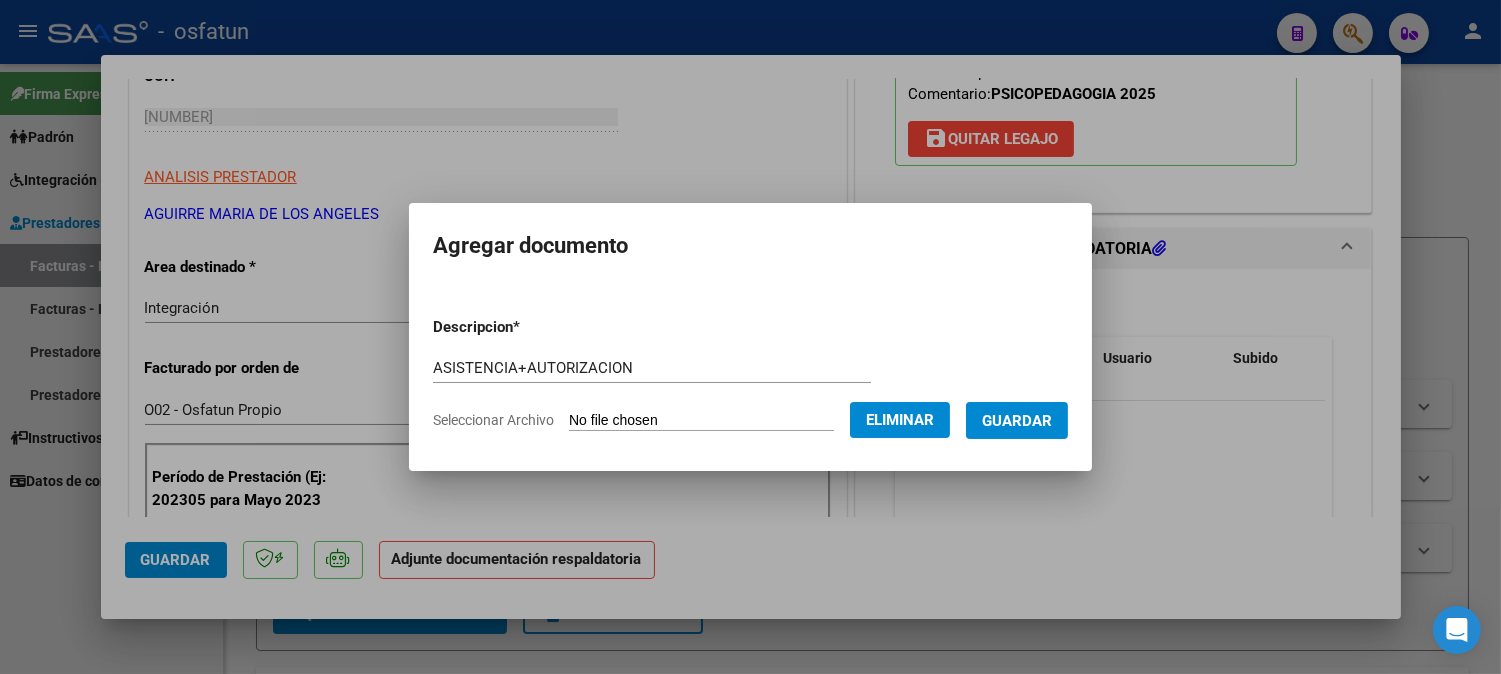 click on "Guardar" at bounding box center [1017, 421] 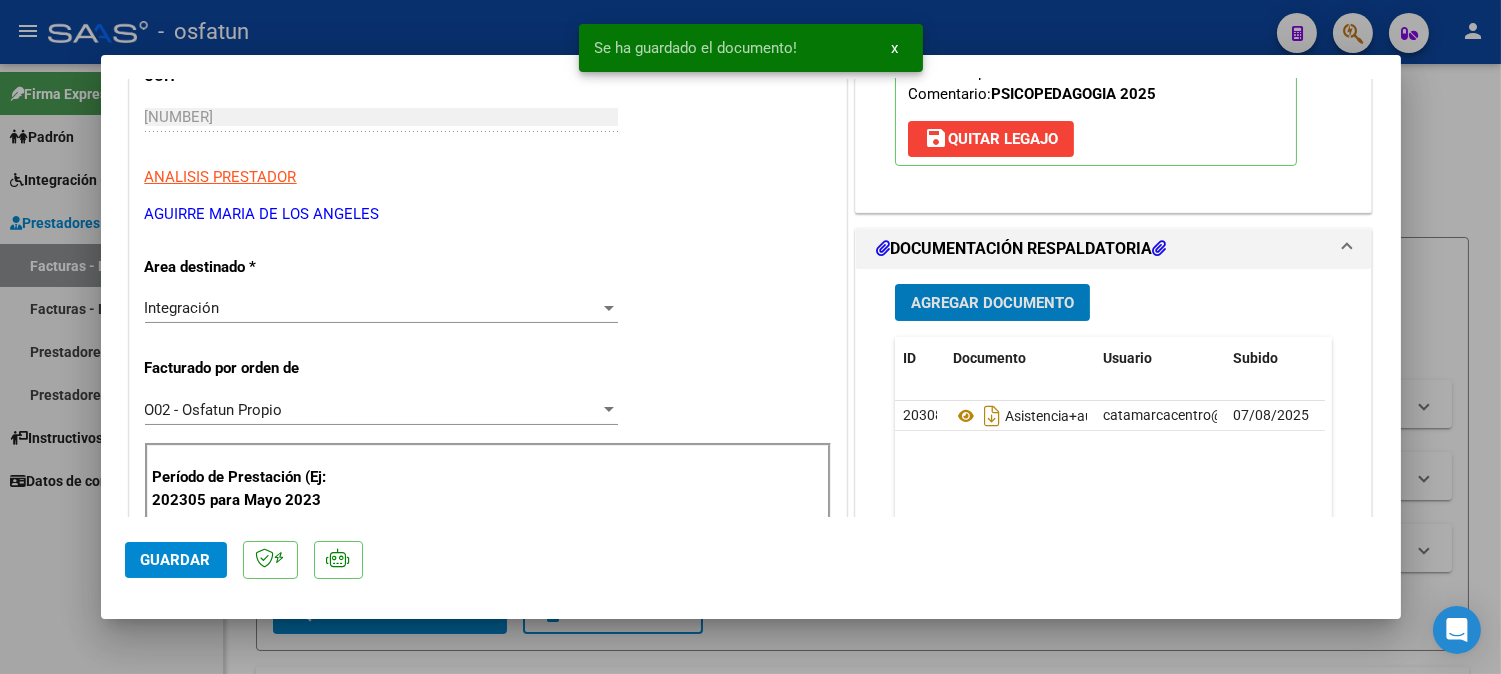 click on "Guardar" 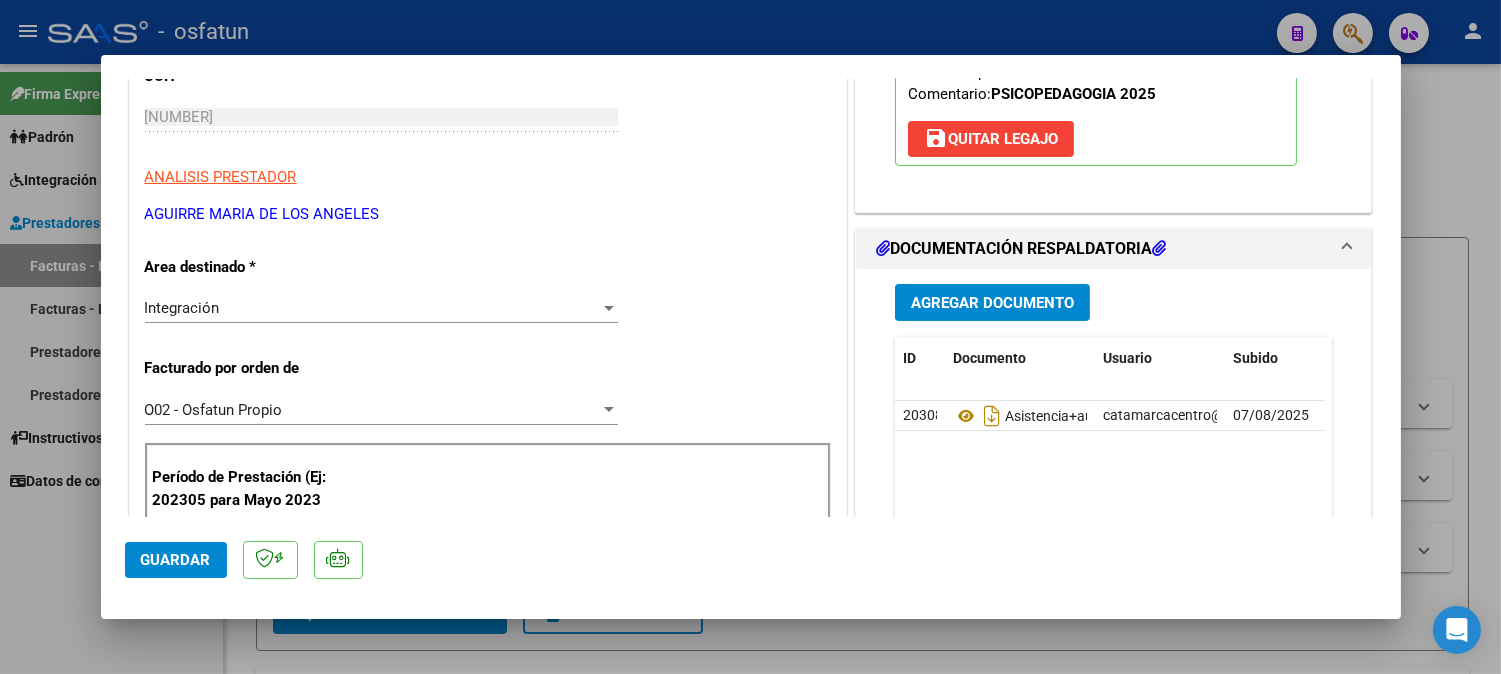 click on "Guardar" 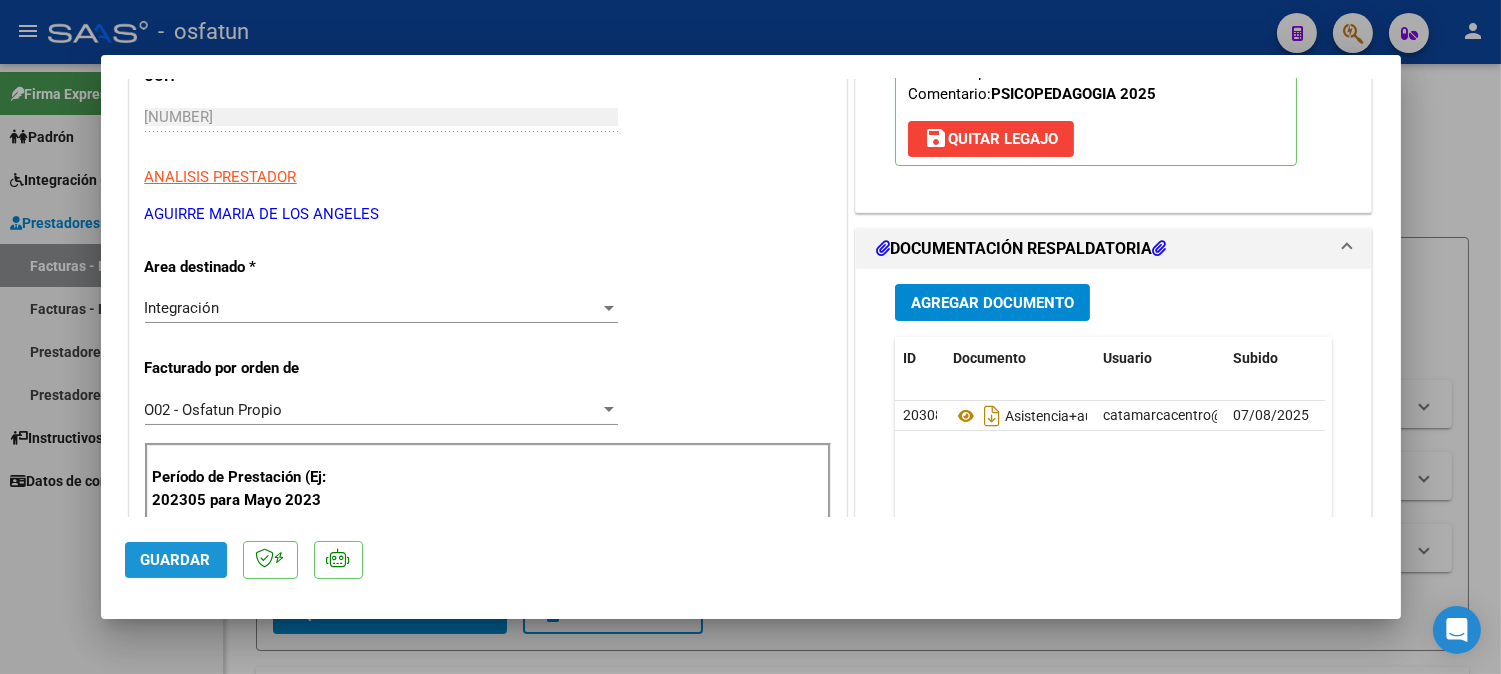 click on "Guardar" 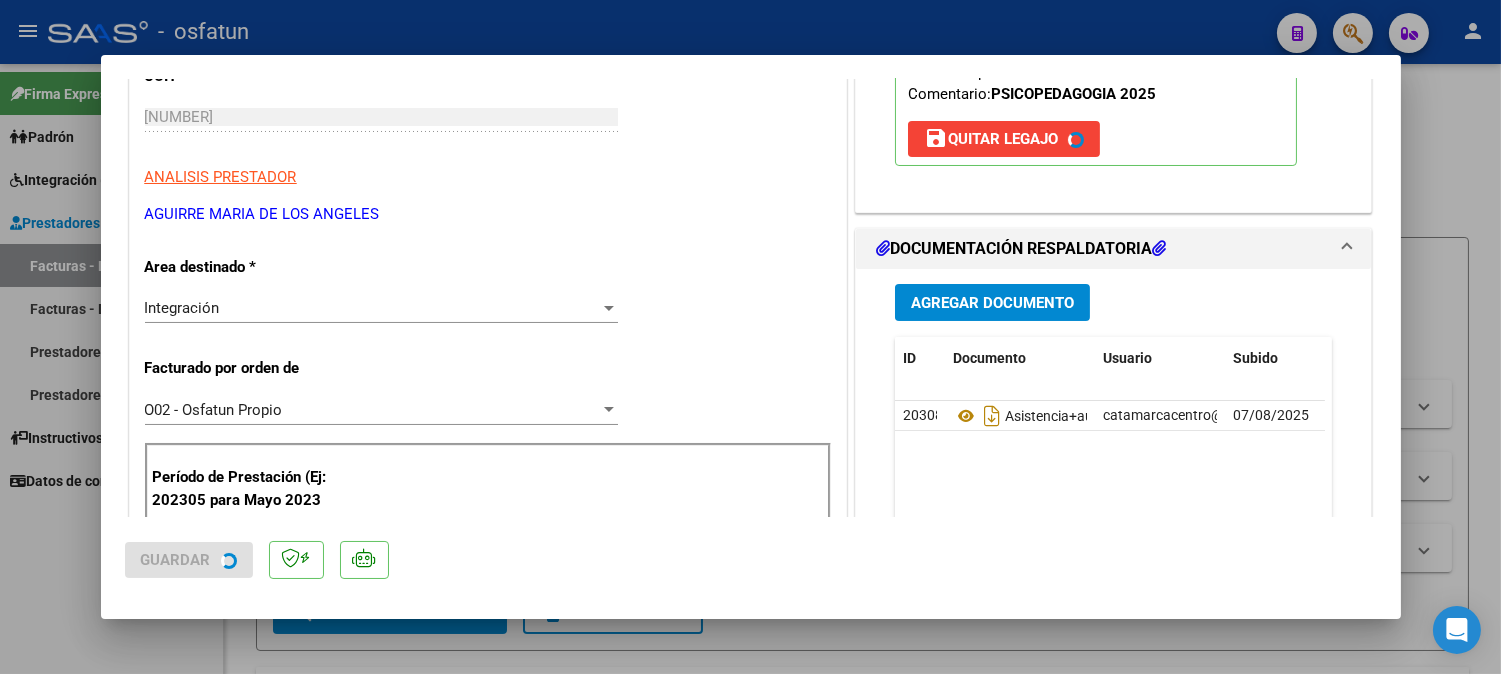 click at bounding box center [750, 337] 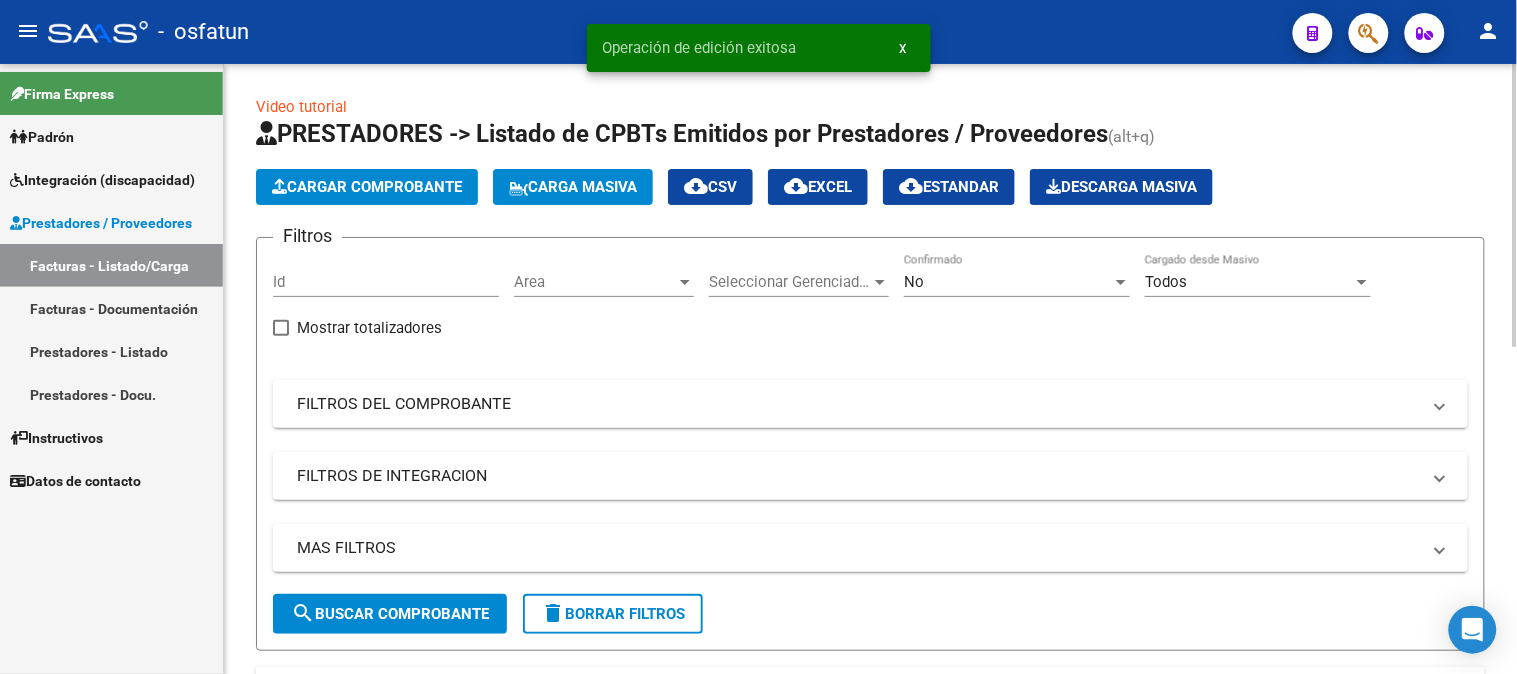 click on "Cargar Comprobante" 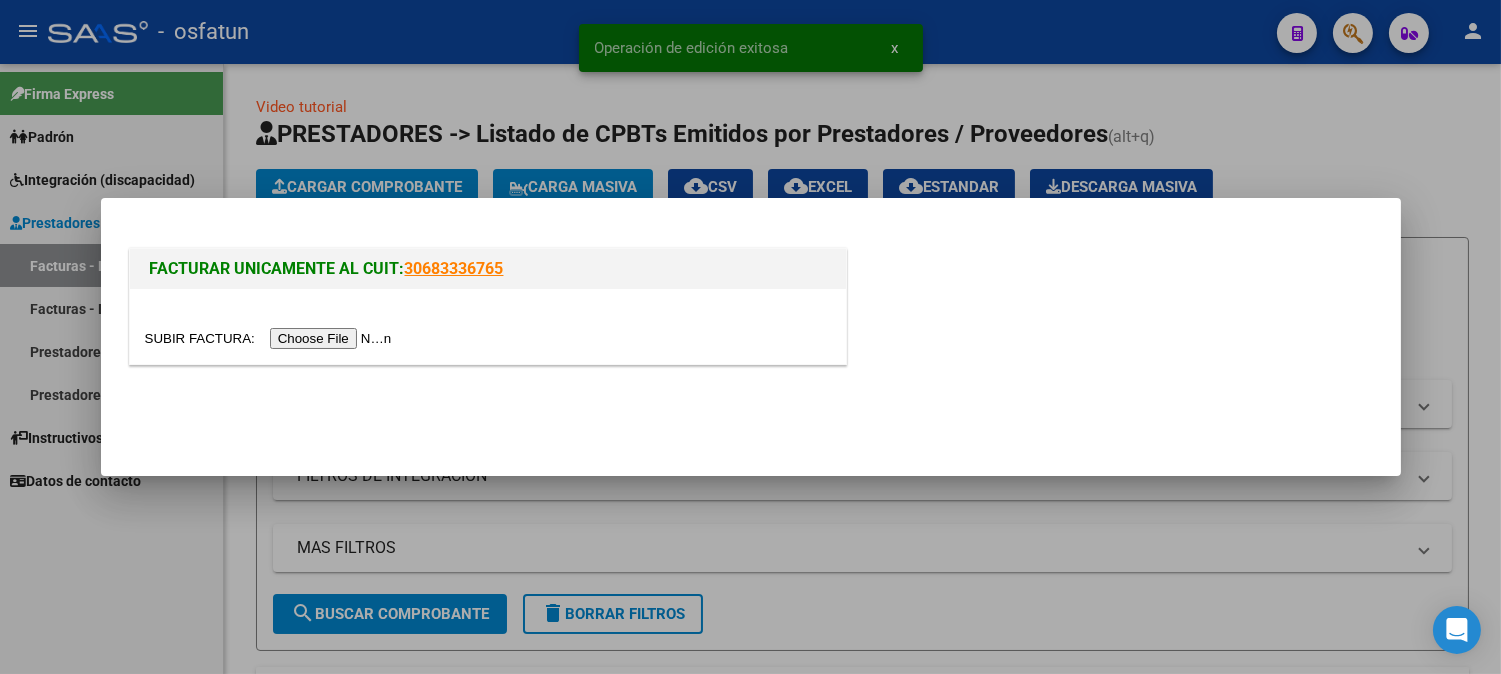 click at bounding box center [271, 338] 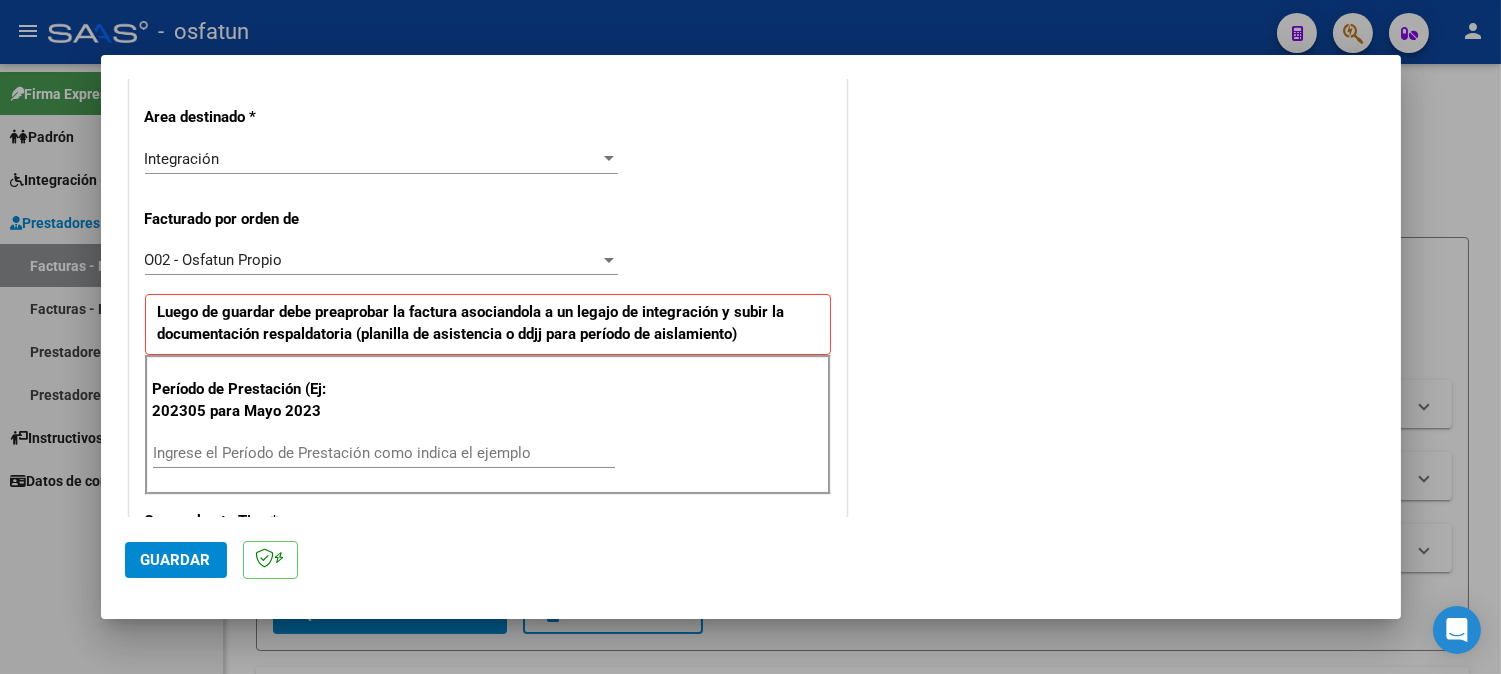 scroll, scrollTop: 555, scrollLeft: 0, axis: vertical 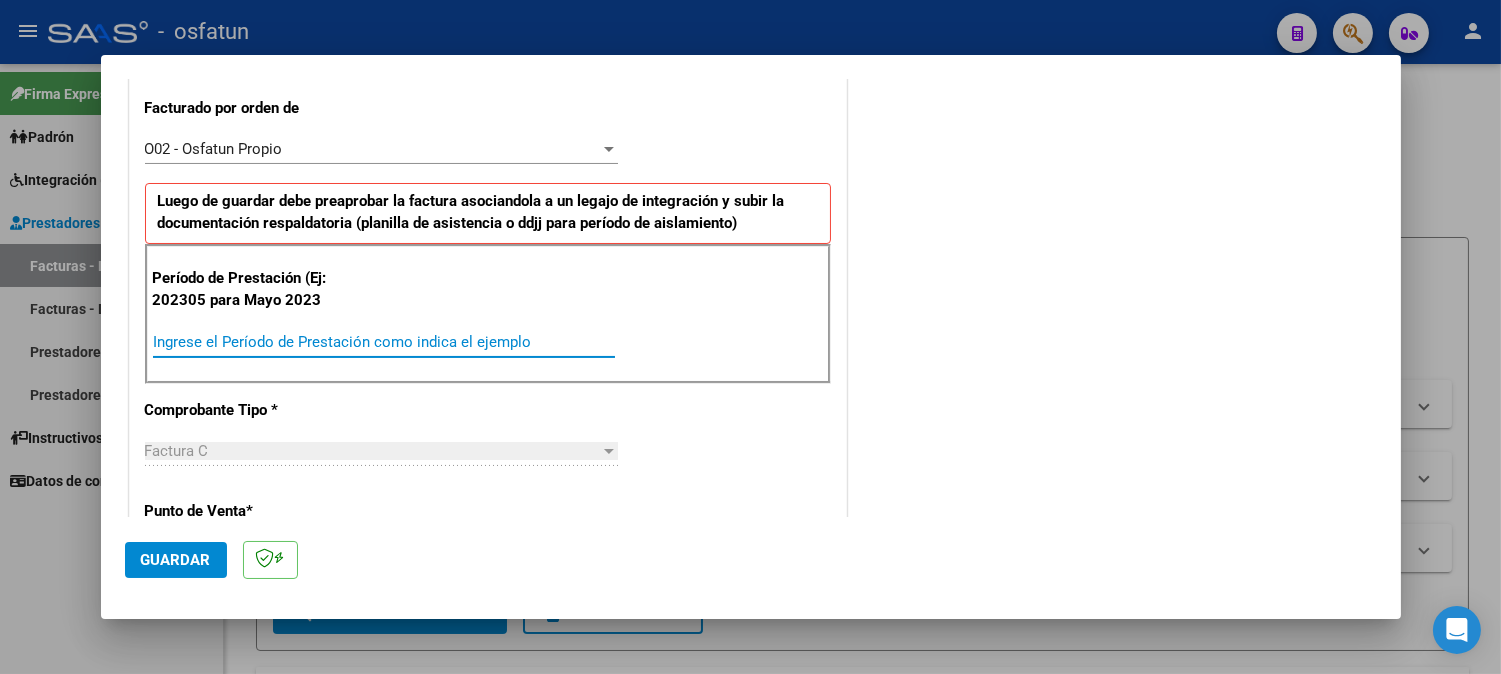 click on "Ingrese el Período de Prestación como indica el ejemplo" at bounding box center [384, 342] 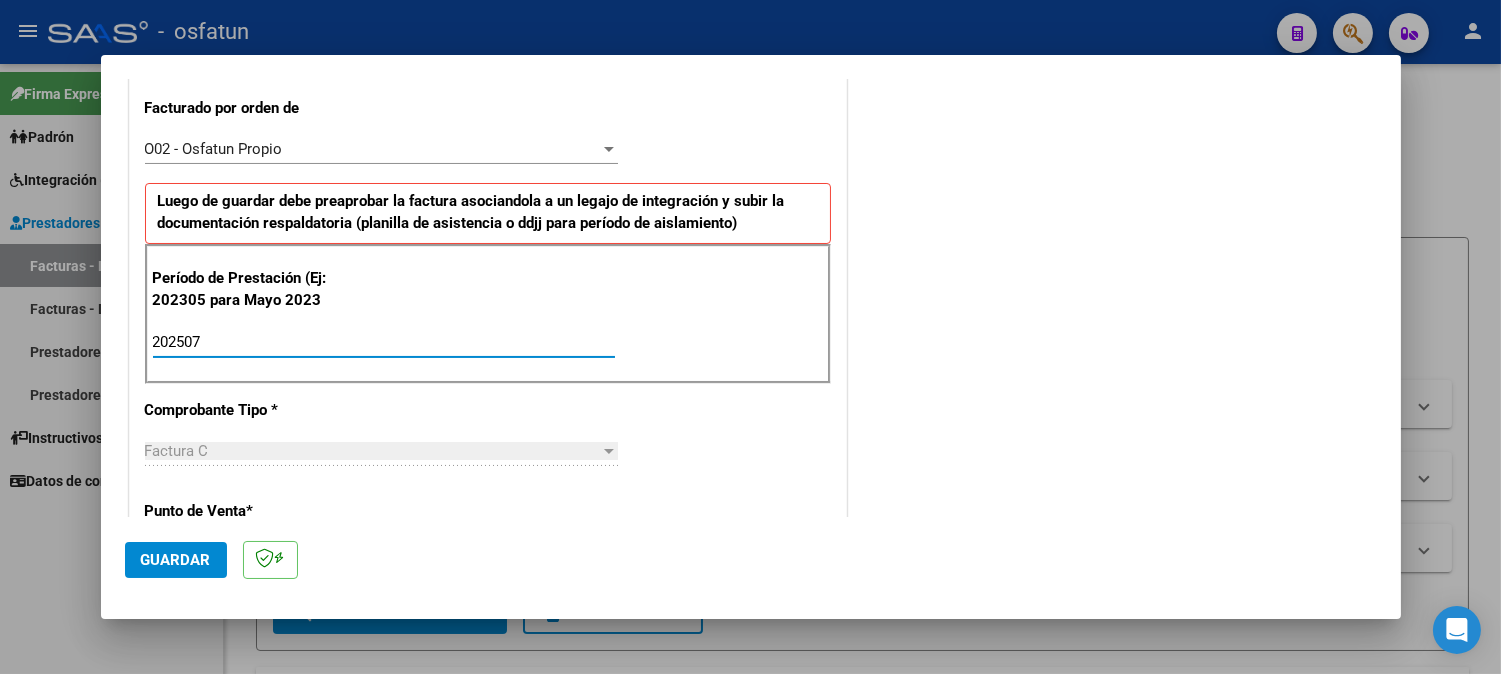 type on "202507" 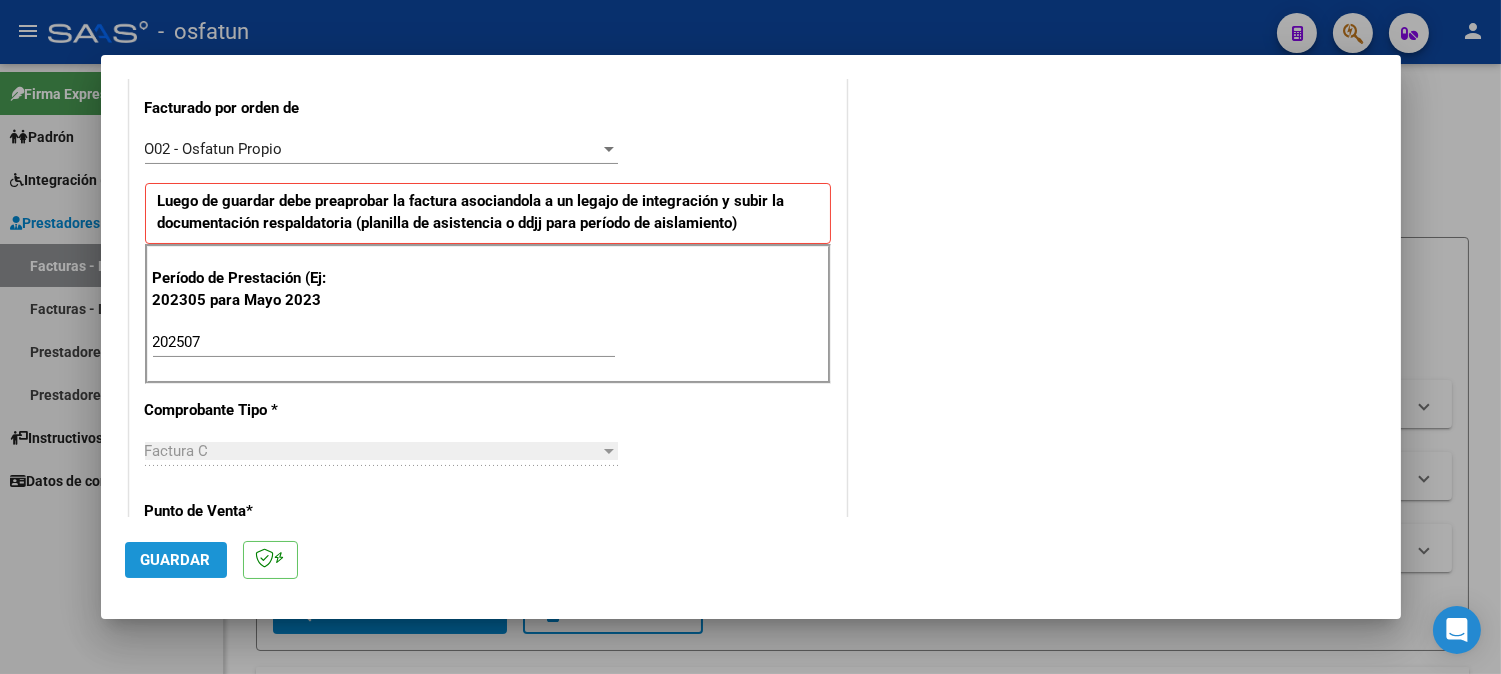 click on "Guardar" 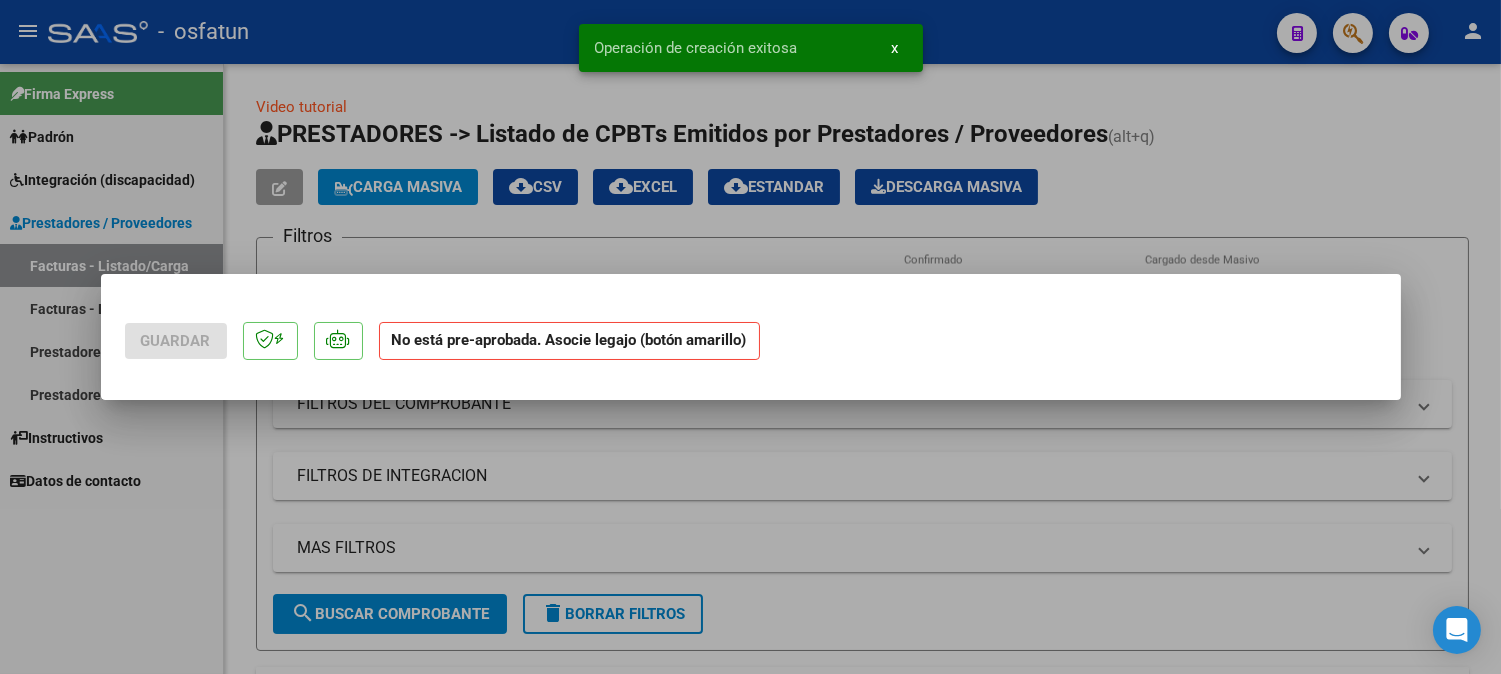 scroll, scrollTop: 0, scrollLeft: 0, axis: both 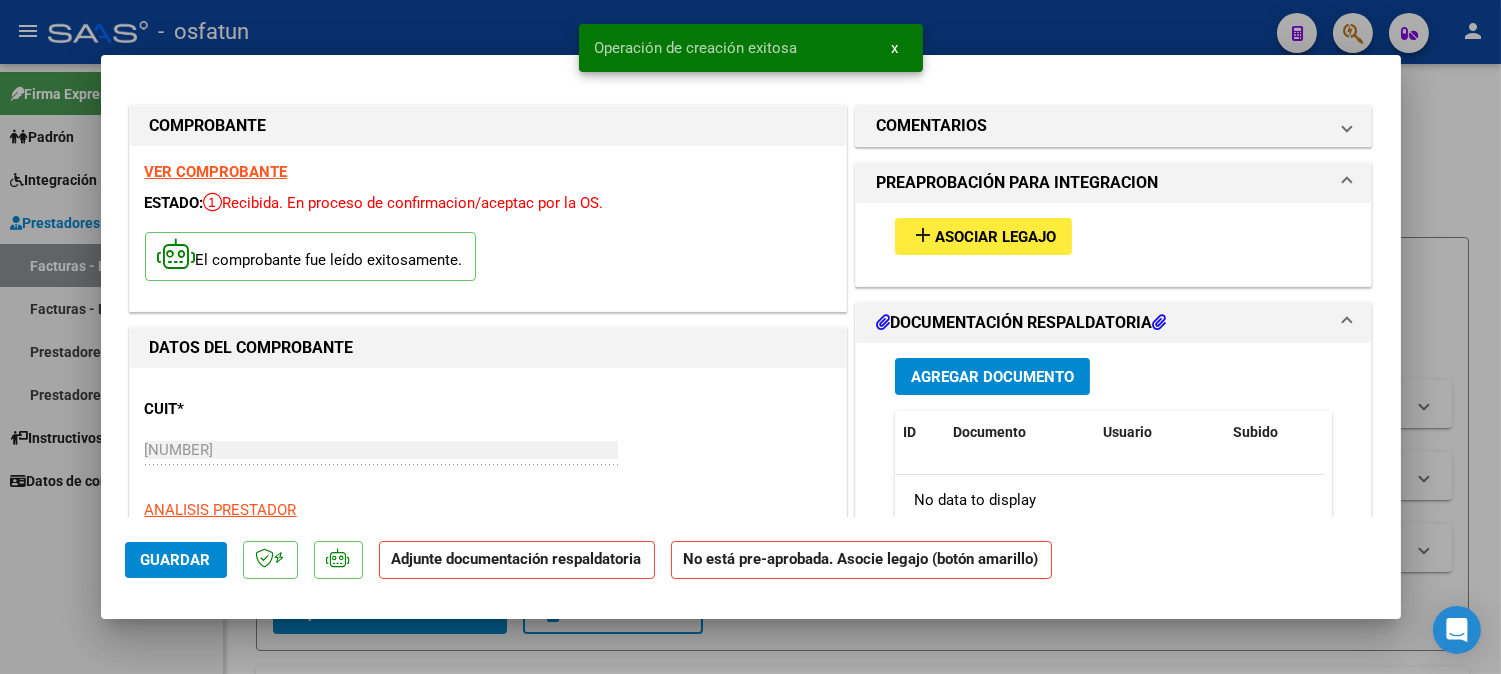 click on "Asociar Legajo" at bounding box center (995, 237) 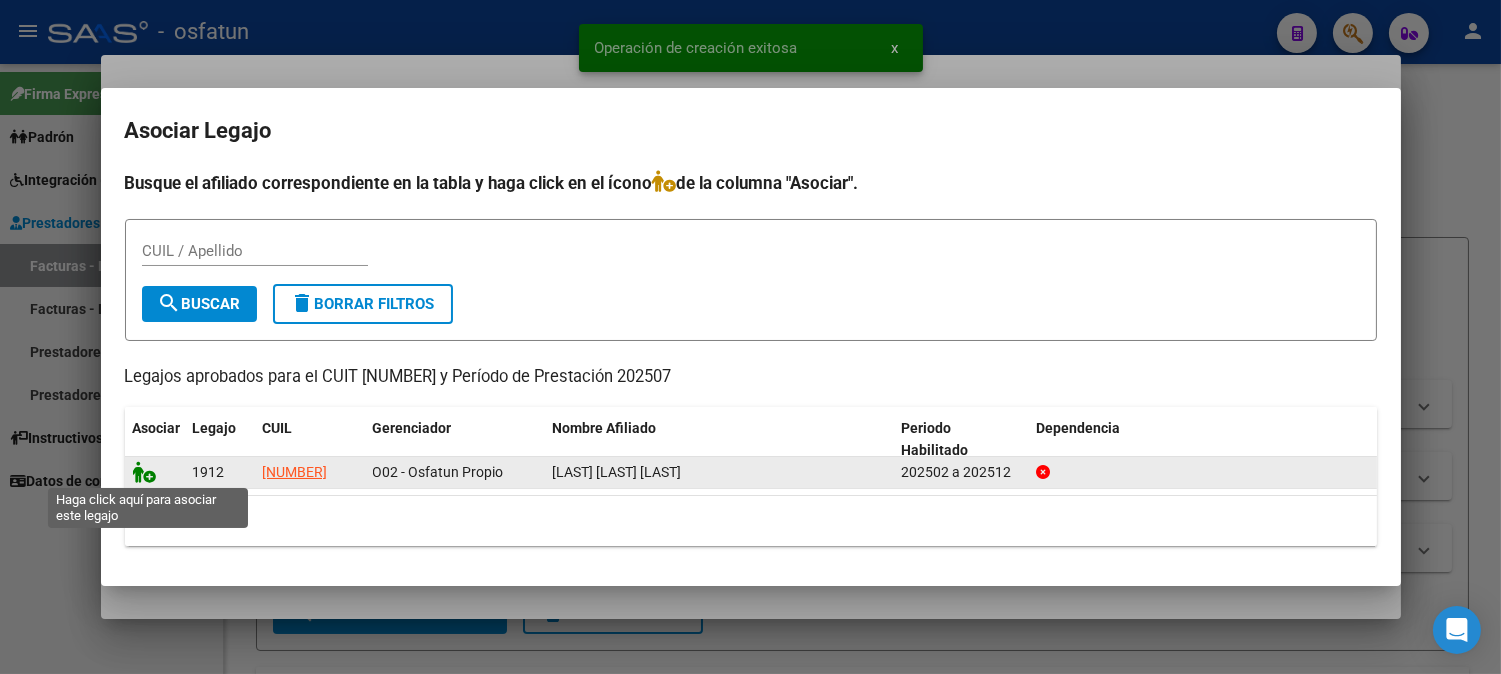click 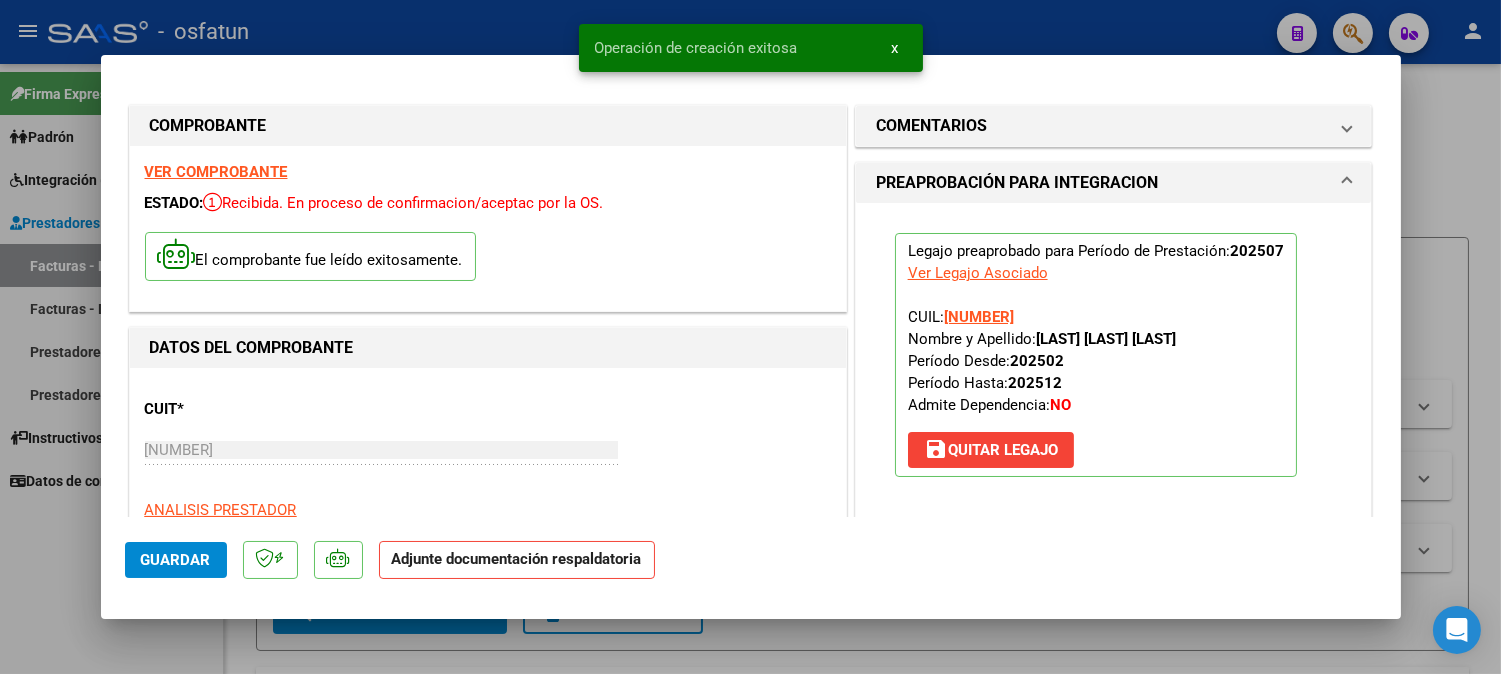 scroll, scrollTop: 555, scrollLeft: 0, axis: vertical 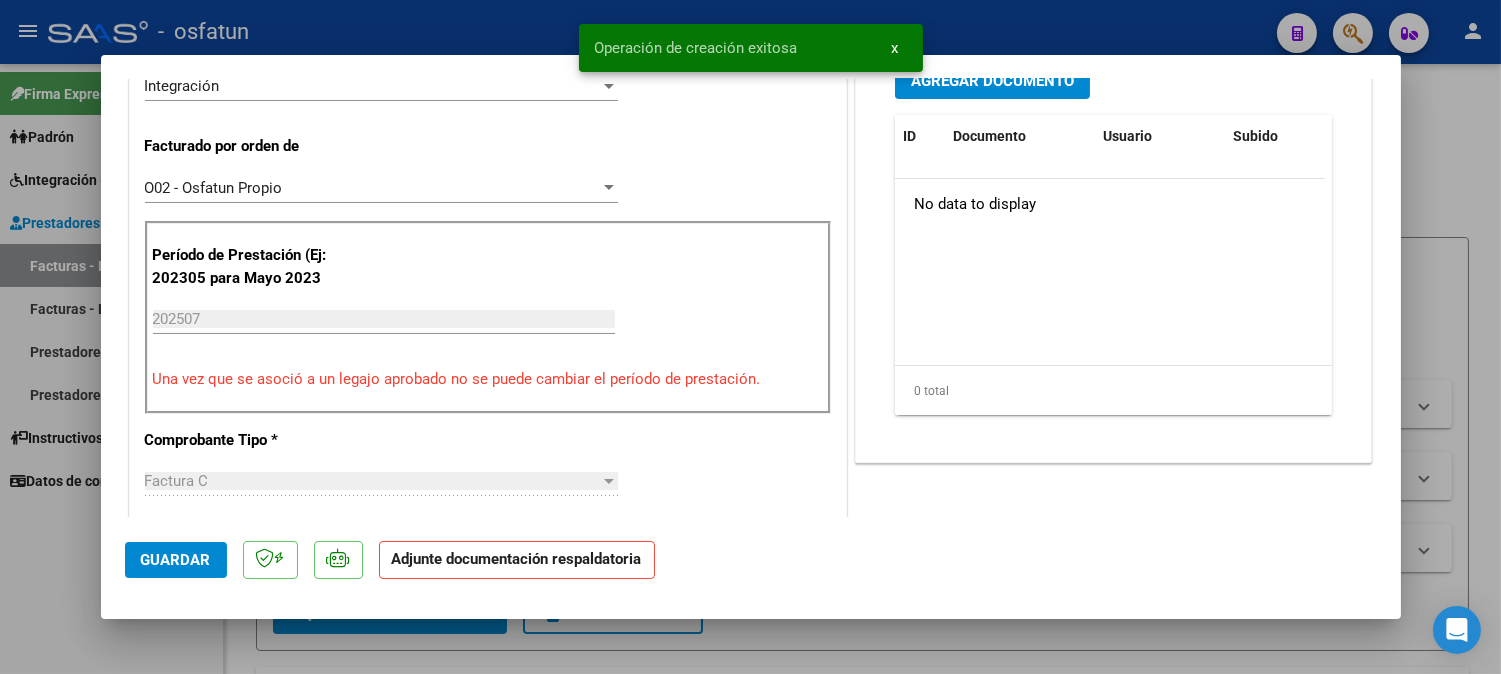 click on "Agregar Documento" at bounding box center [992, 81] 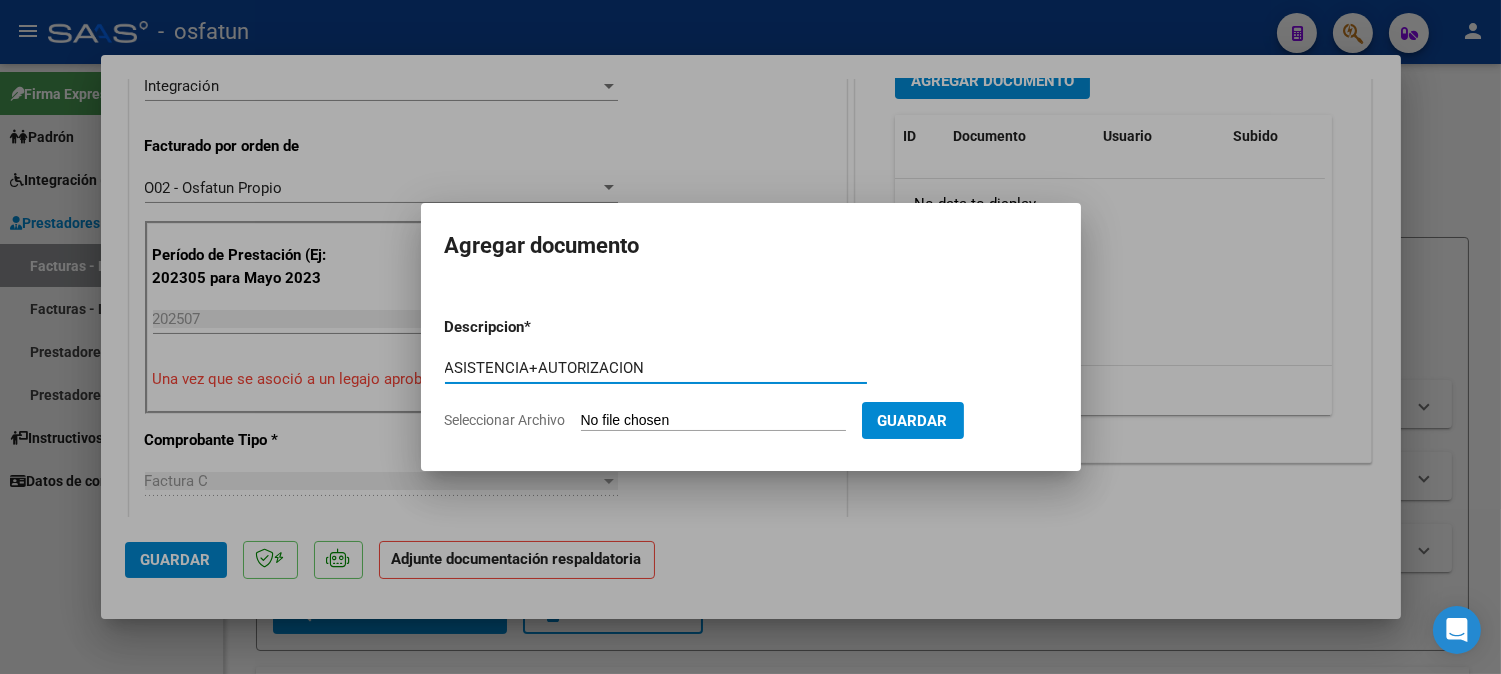 type on "ASISTENCIA+AUTORIZACION" 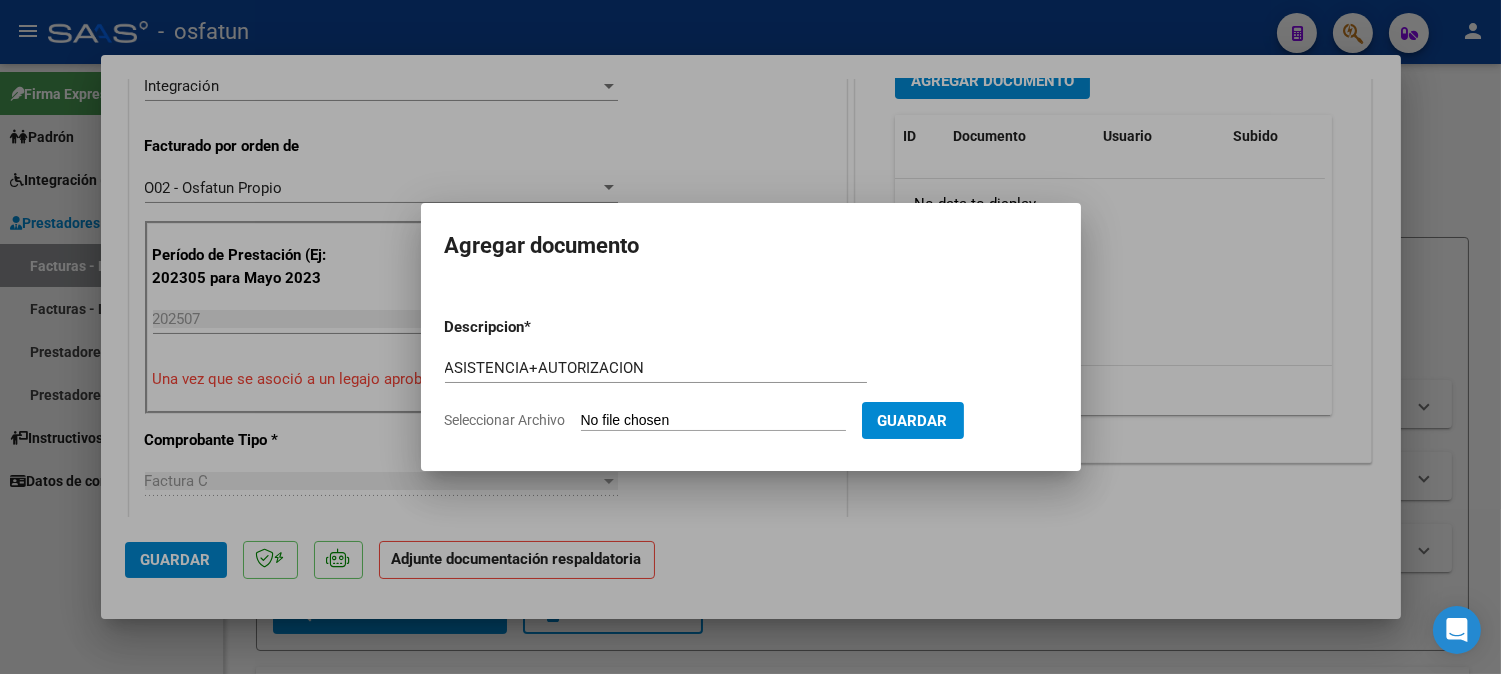 type on "C:\fakepath\ASIST+AUT PSICOMOT.pdf" 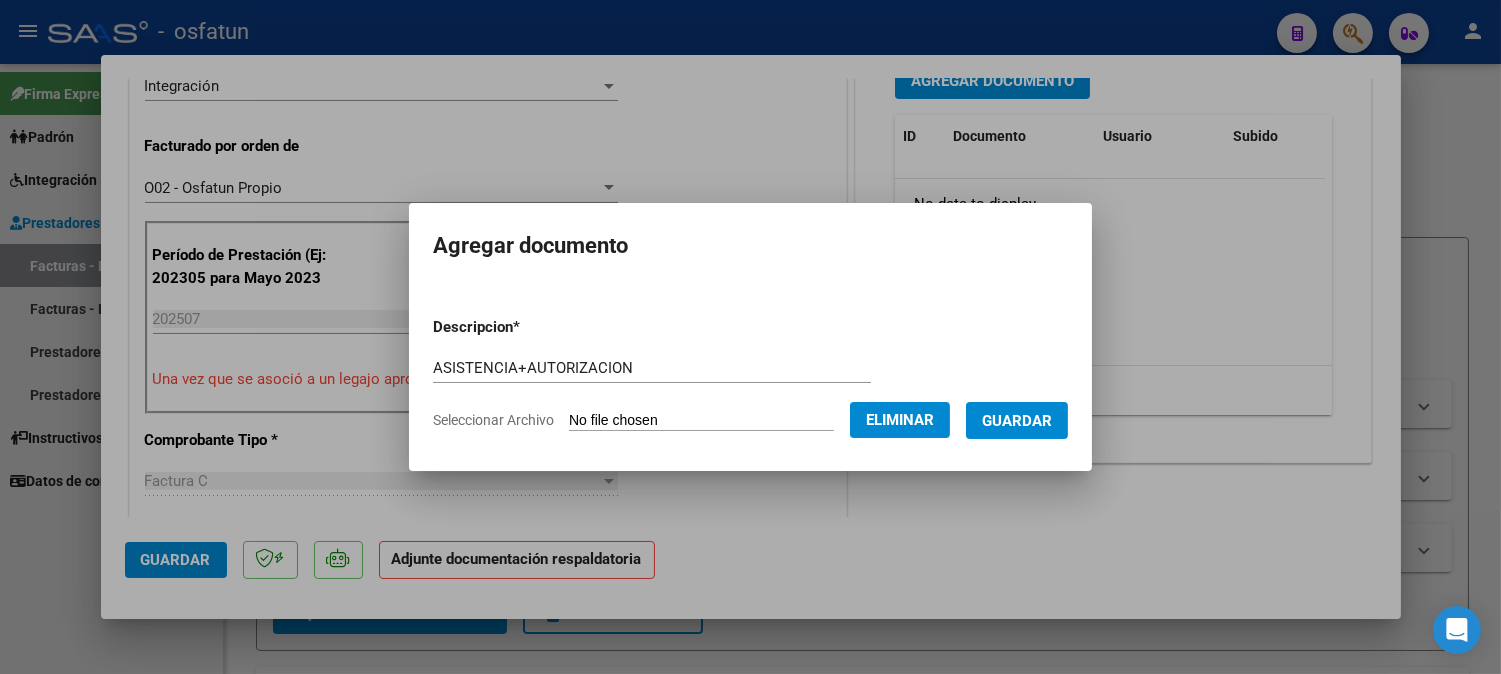 drag, startPoint x: 921, startPoint y: 363, endPoint x: 911, endPoint y: 406, distance: 44.14748 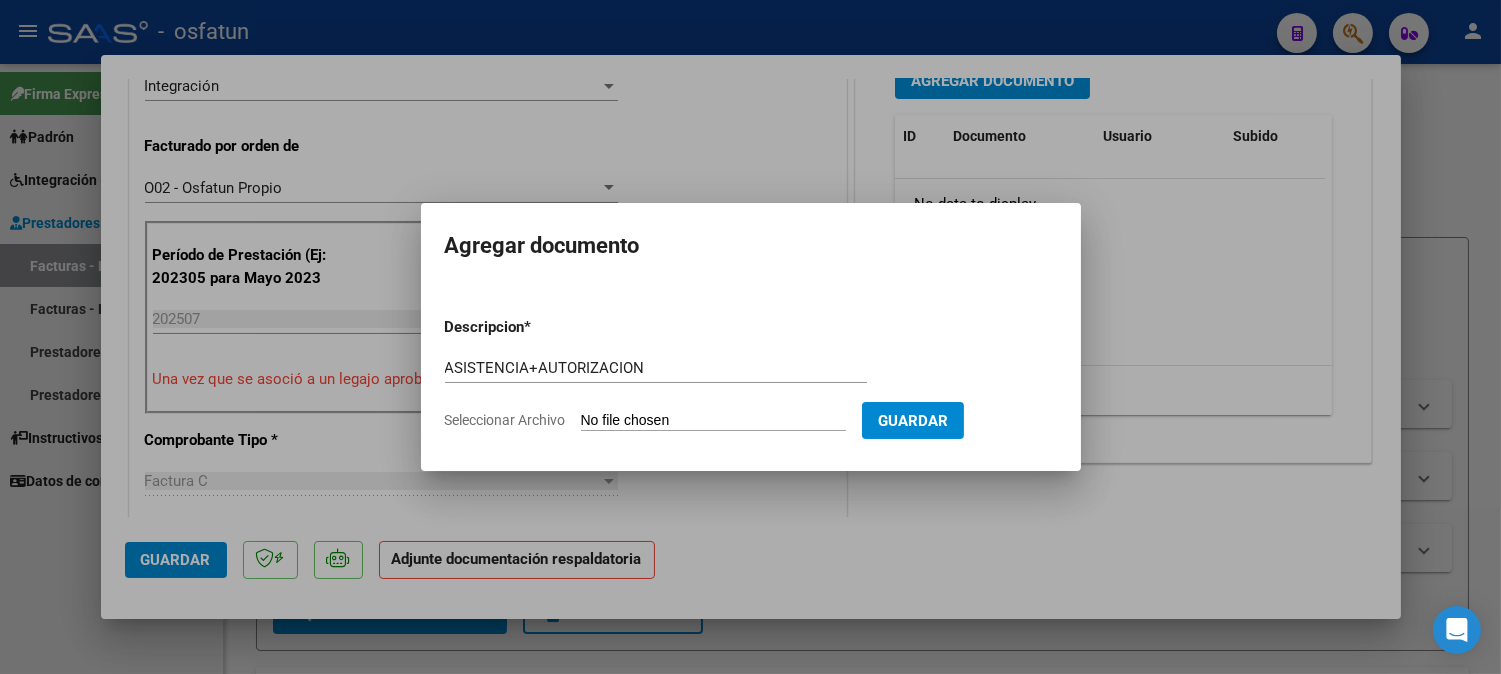 click on "Guardar" at bounding box center [913, 421] 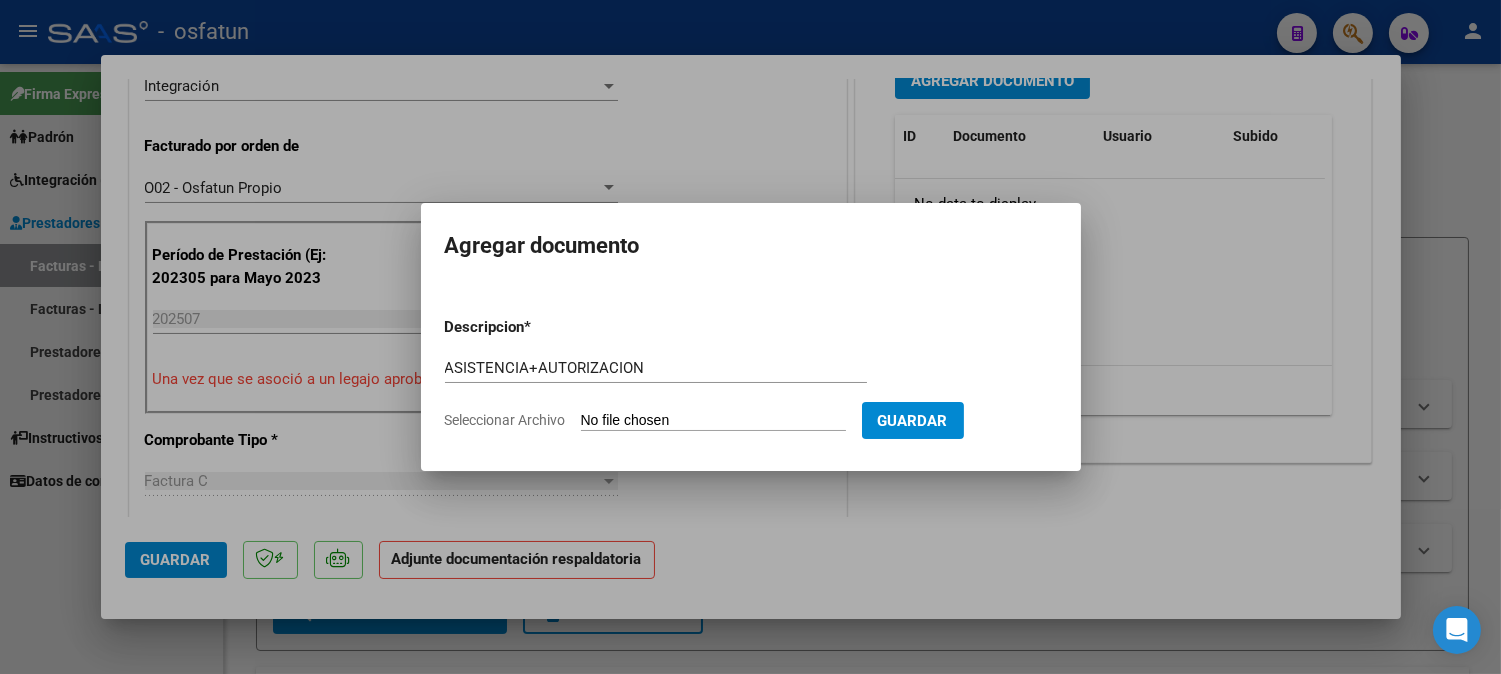 type on "C:\fakepath\ASIST+AUT PSICOMOT.pdf" 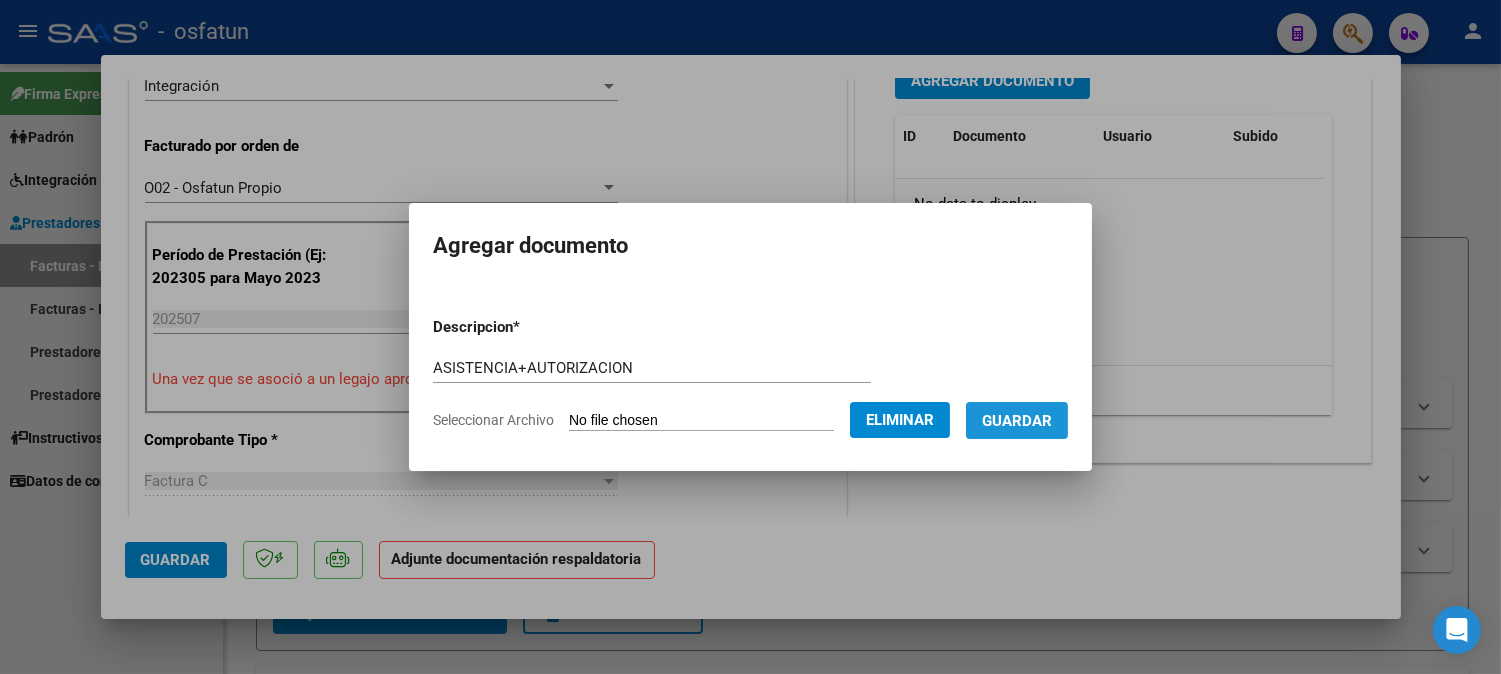 click on "Guardar" at bounding box center (1017, 420) 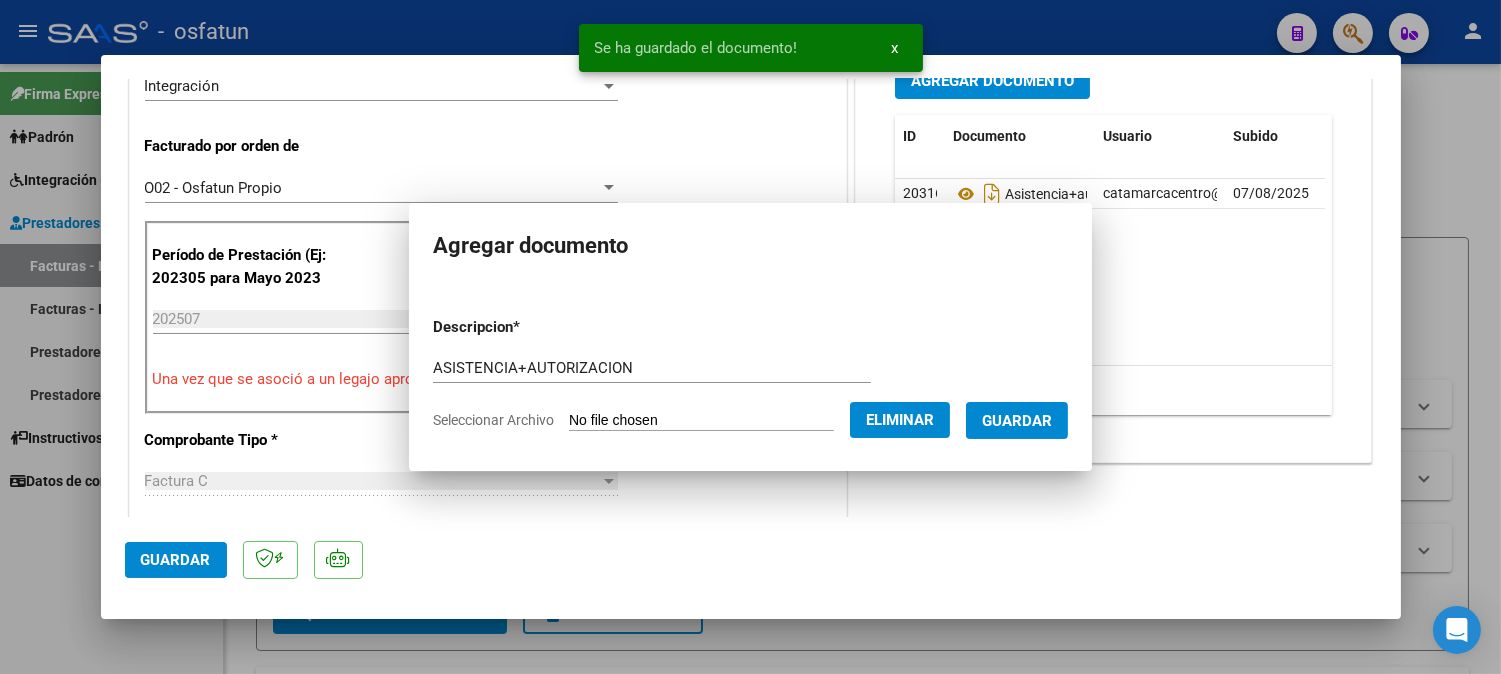 scroll, scrollTop: 538, scrollLeft: 0, axis: vertical 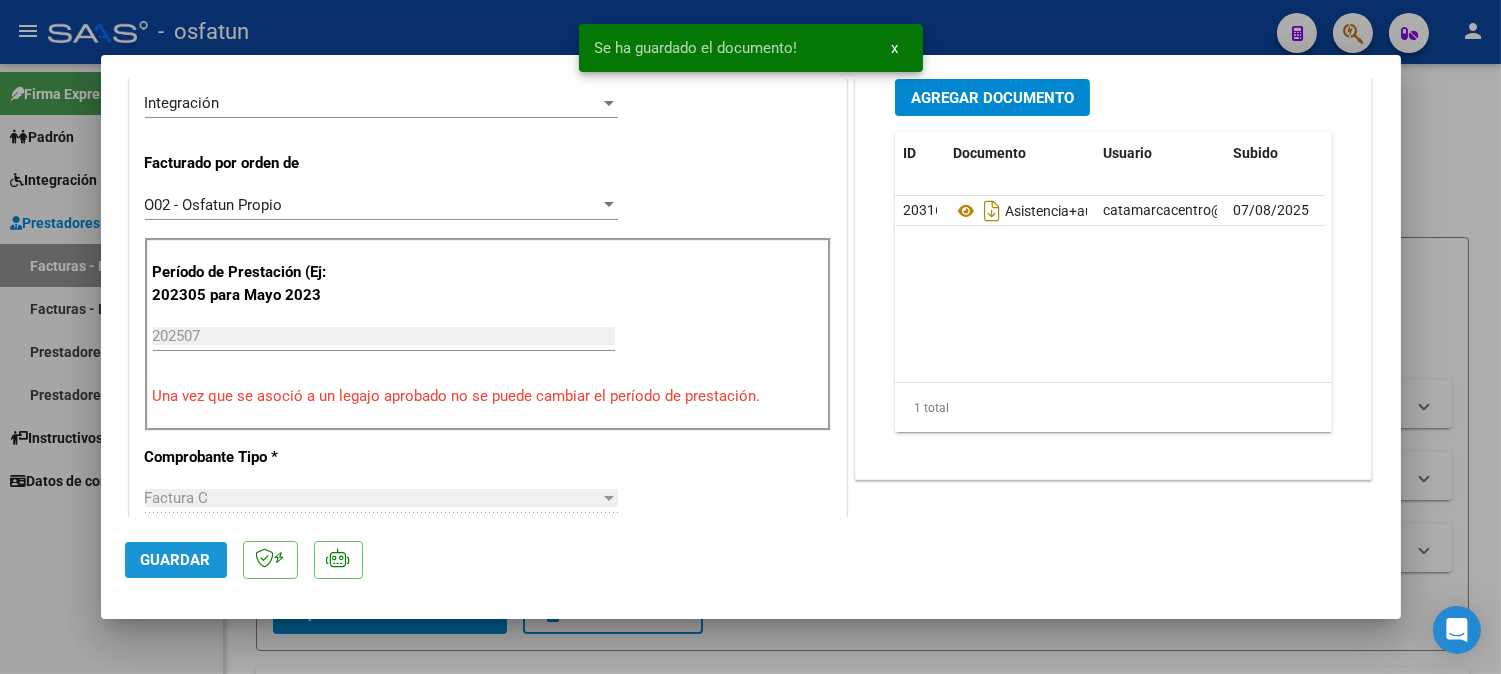 click on "Guardar" 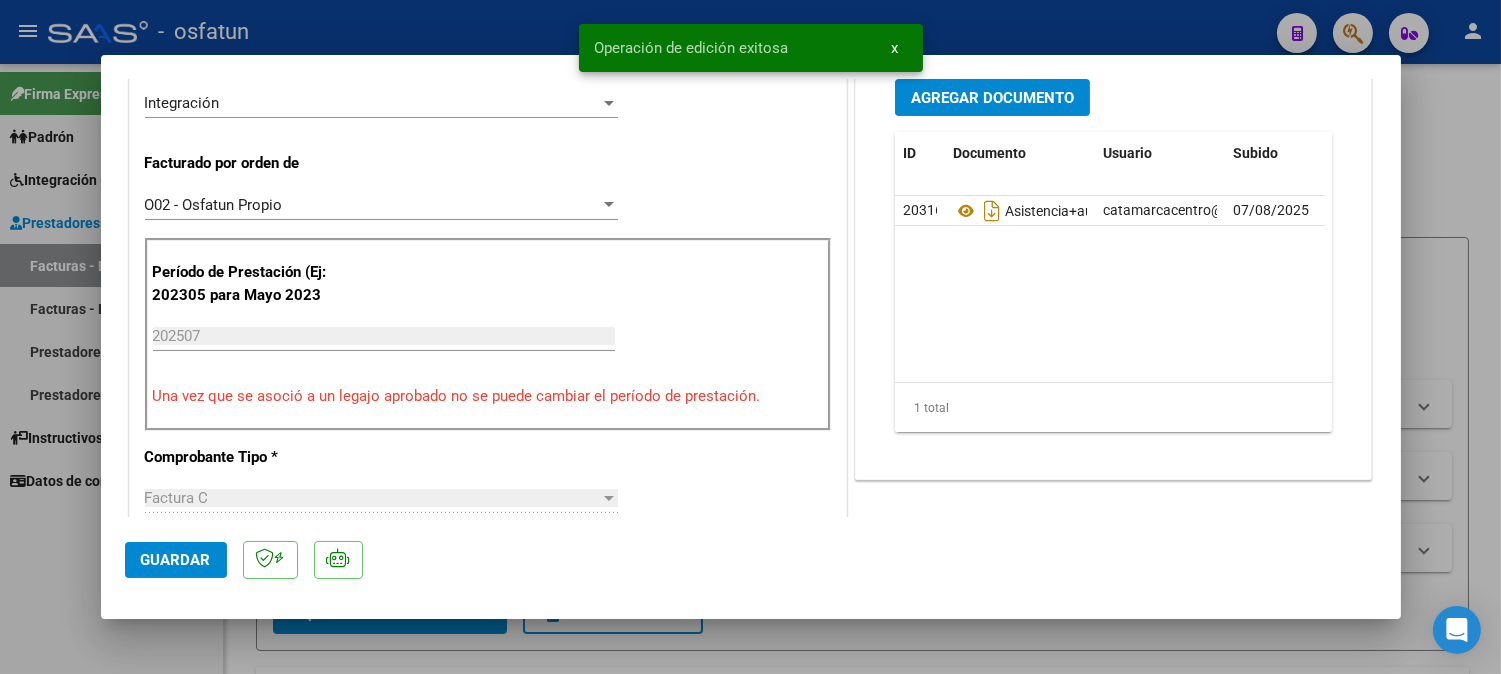 click at bounding box center [750, 337] 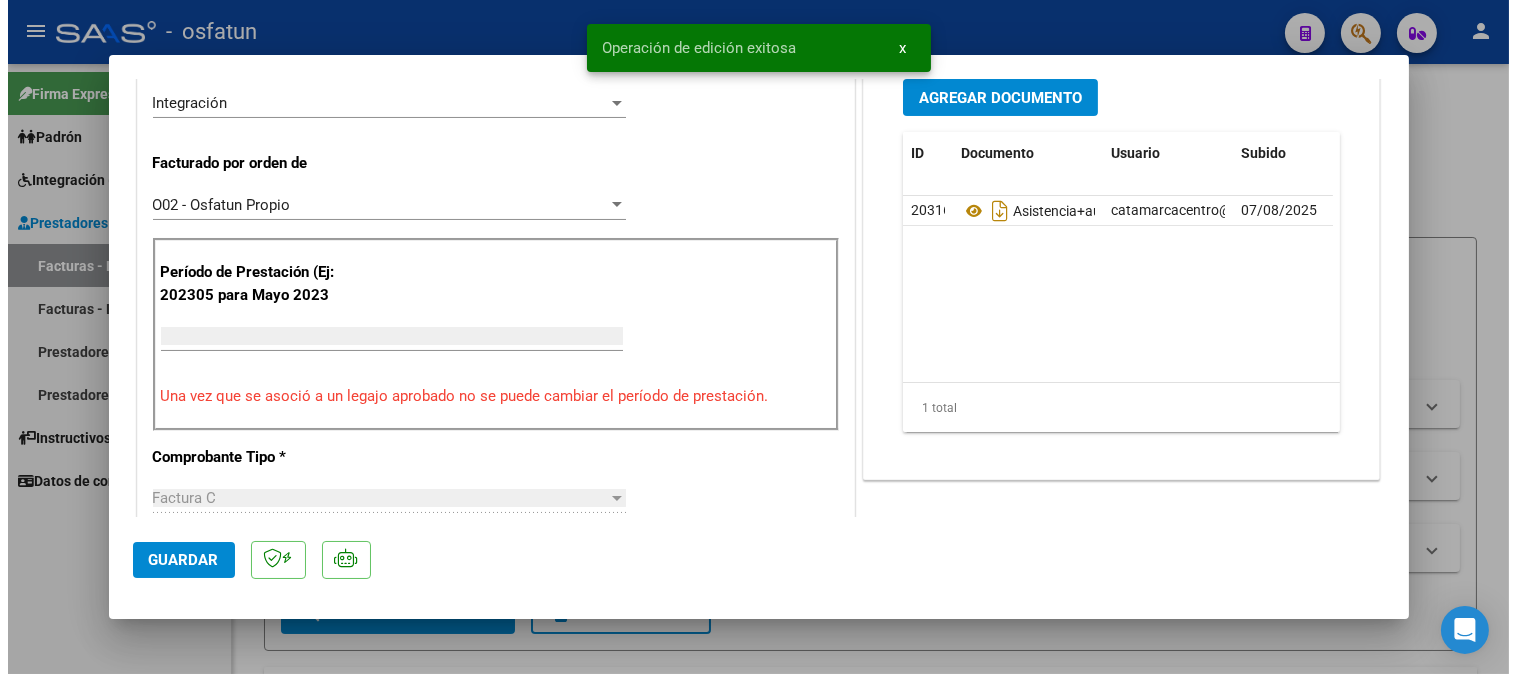scroll, scrollTop: 454, scrollLeft: 0, axis: vertical 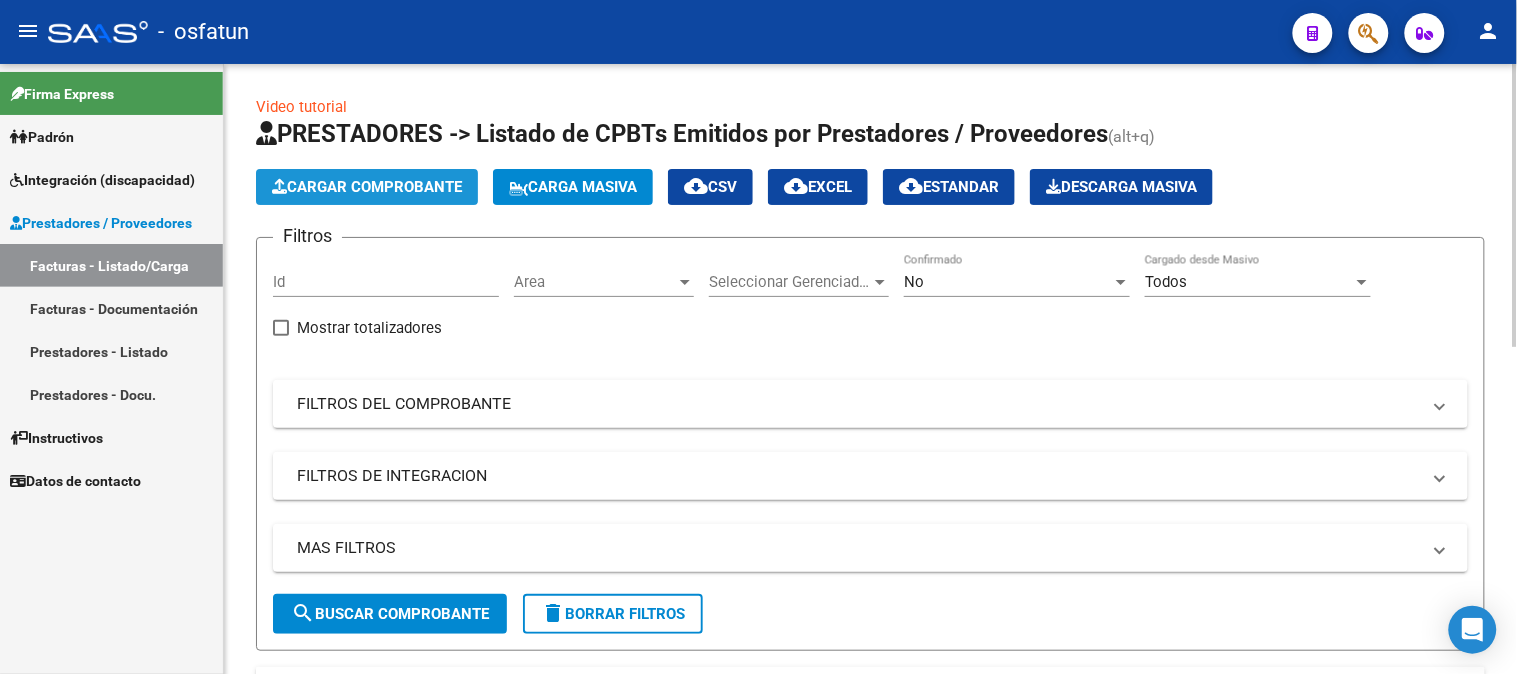 click on "Cargar Comprobante" 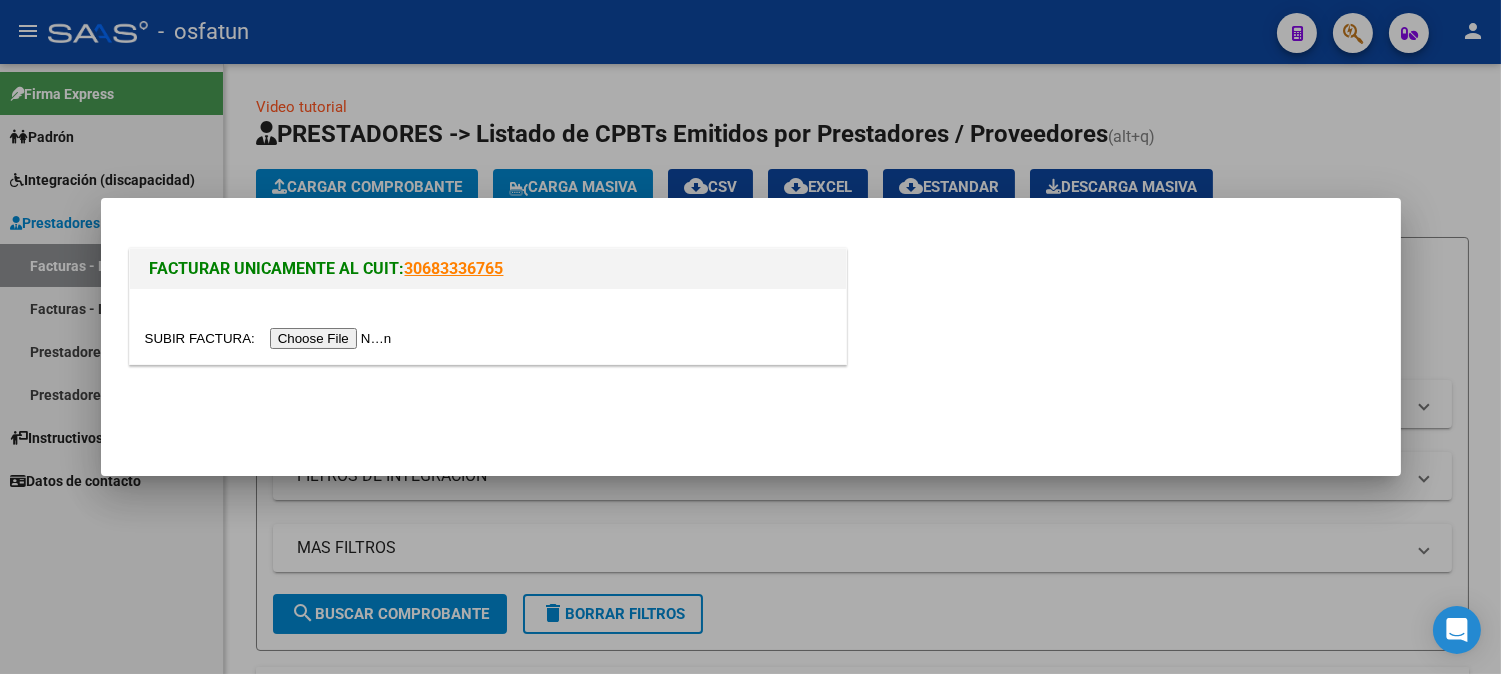 click at bounding box center (271, 338) 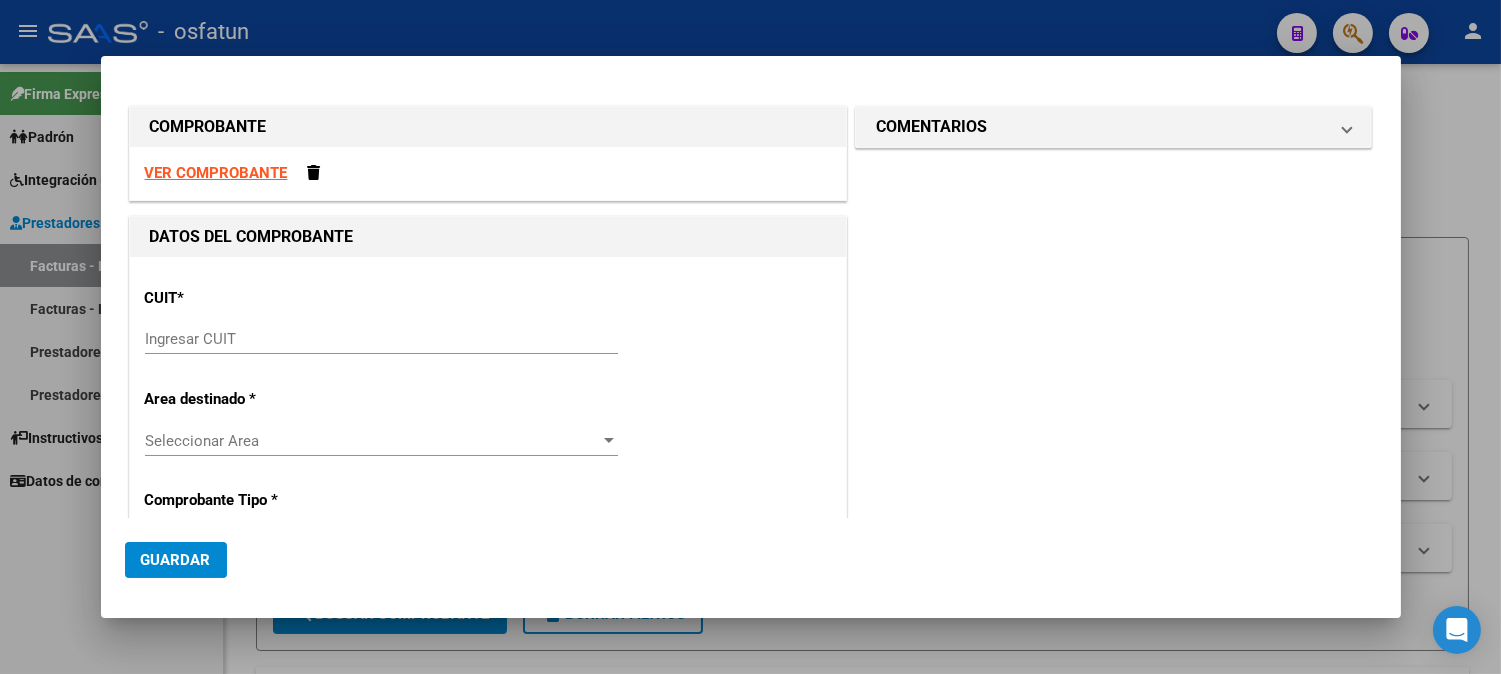 scroll, scrollTop: 173, scrollLeft: 0, axis: vertical 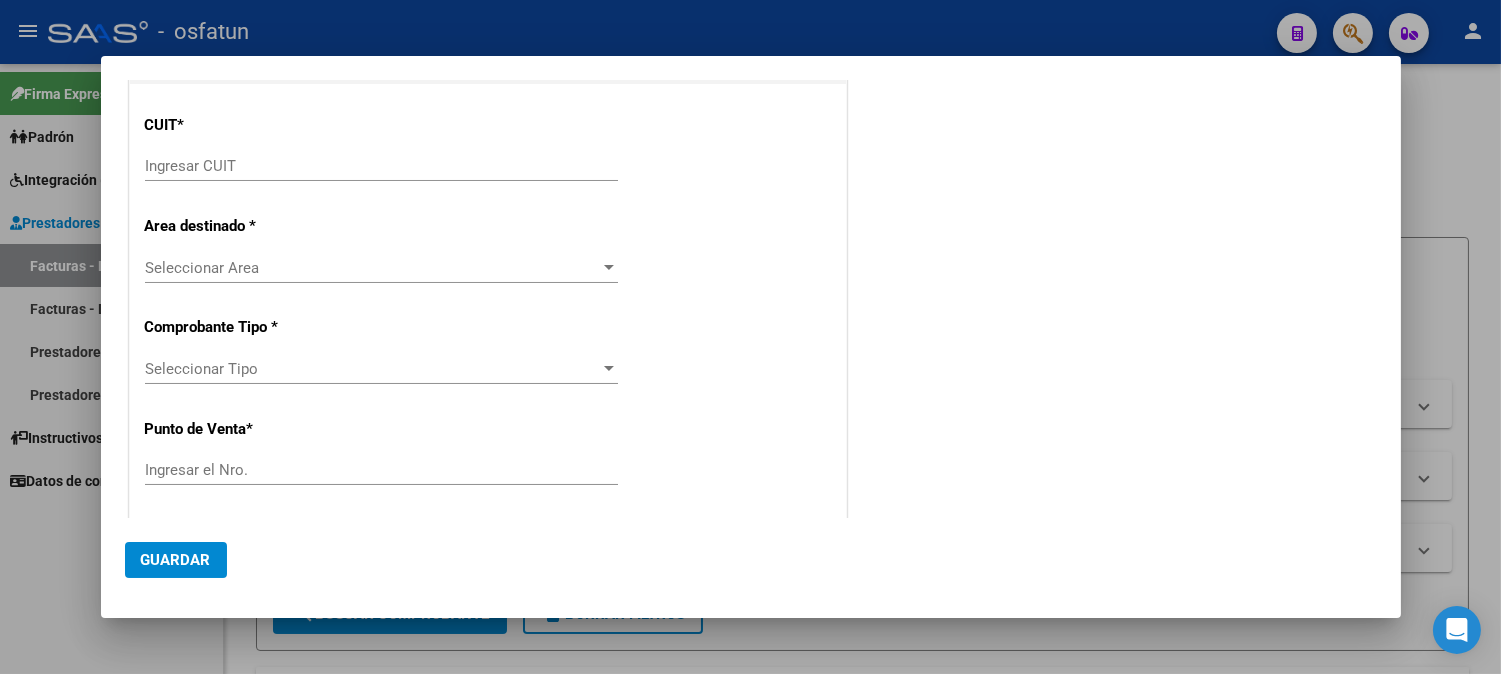 click at bounding box center (750, 337) 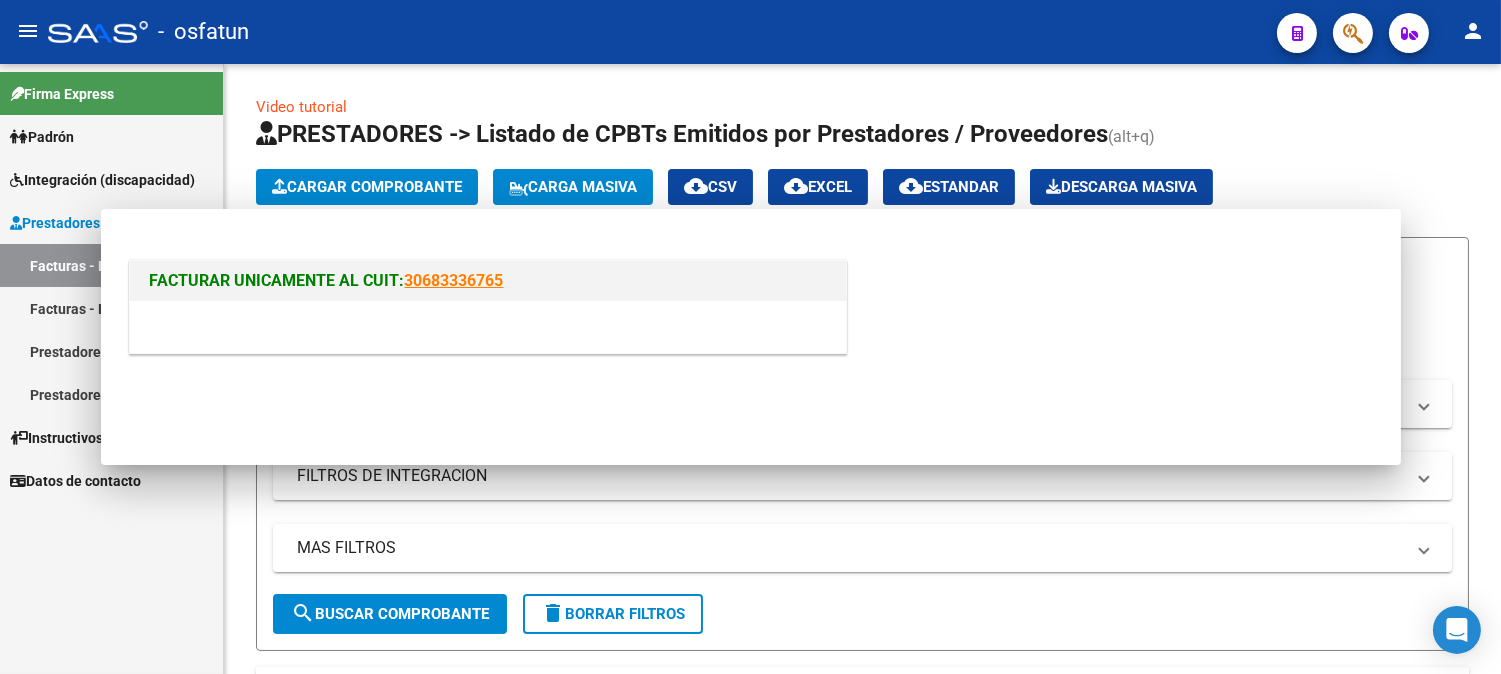 scroll, scrollTop: 0, scrollLeft: 0, axis: both 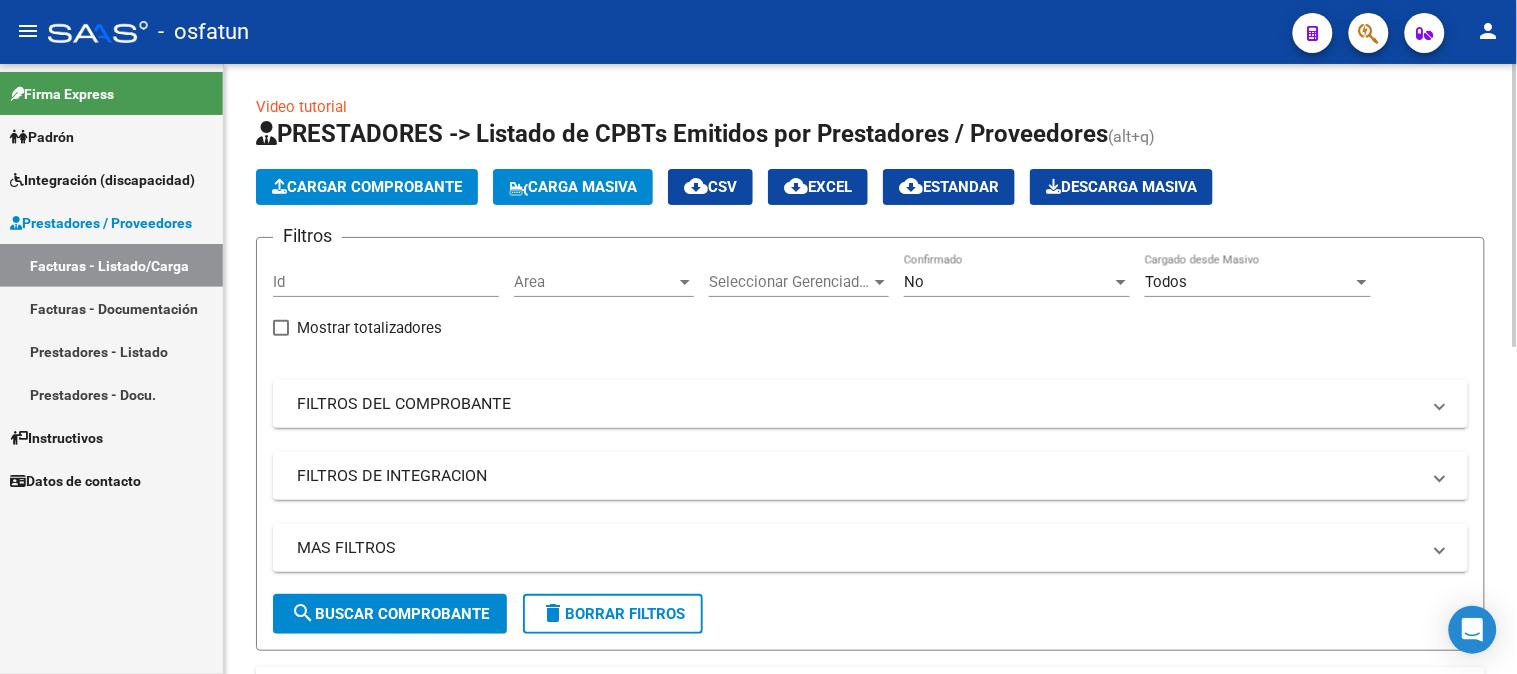 click on "Cargar Comprobante" 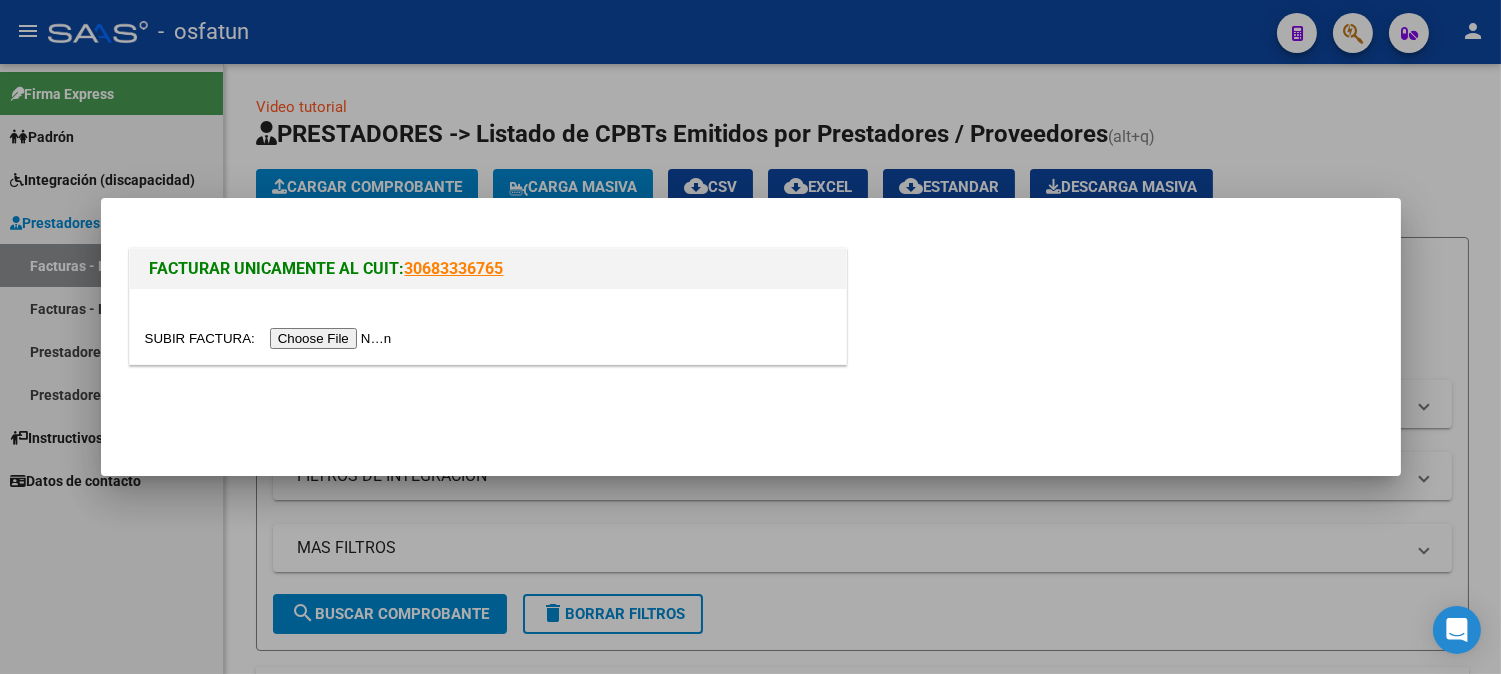 click at bounding box center (271, 338) 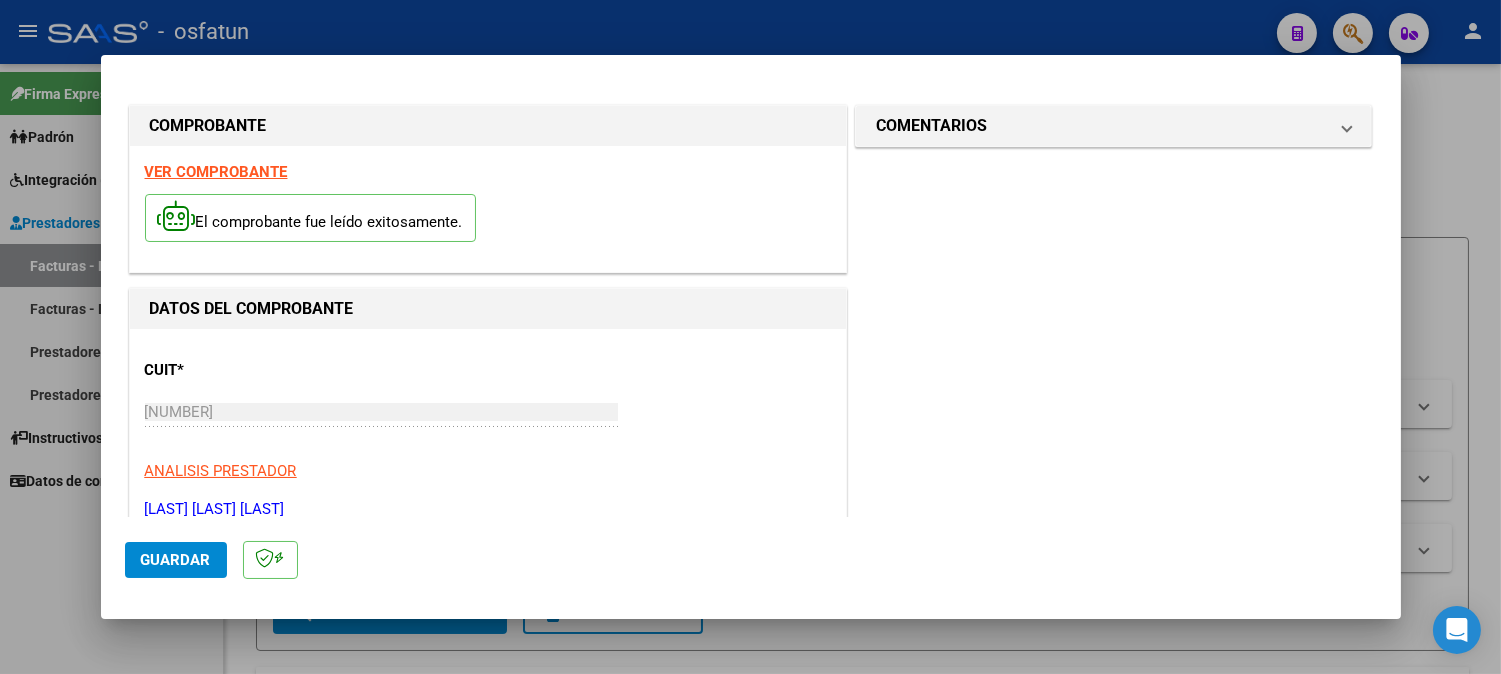click on "CUIT  *   [NUMBER] Ingresar CUIT  ANALISIS PRESTADOR  [LAST] [LAST]  ARCA Padrón" at bounding box center [488, 432] 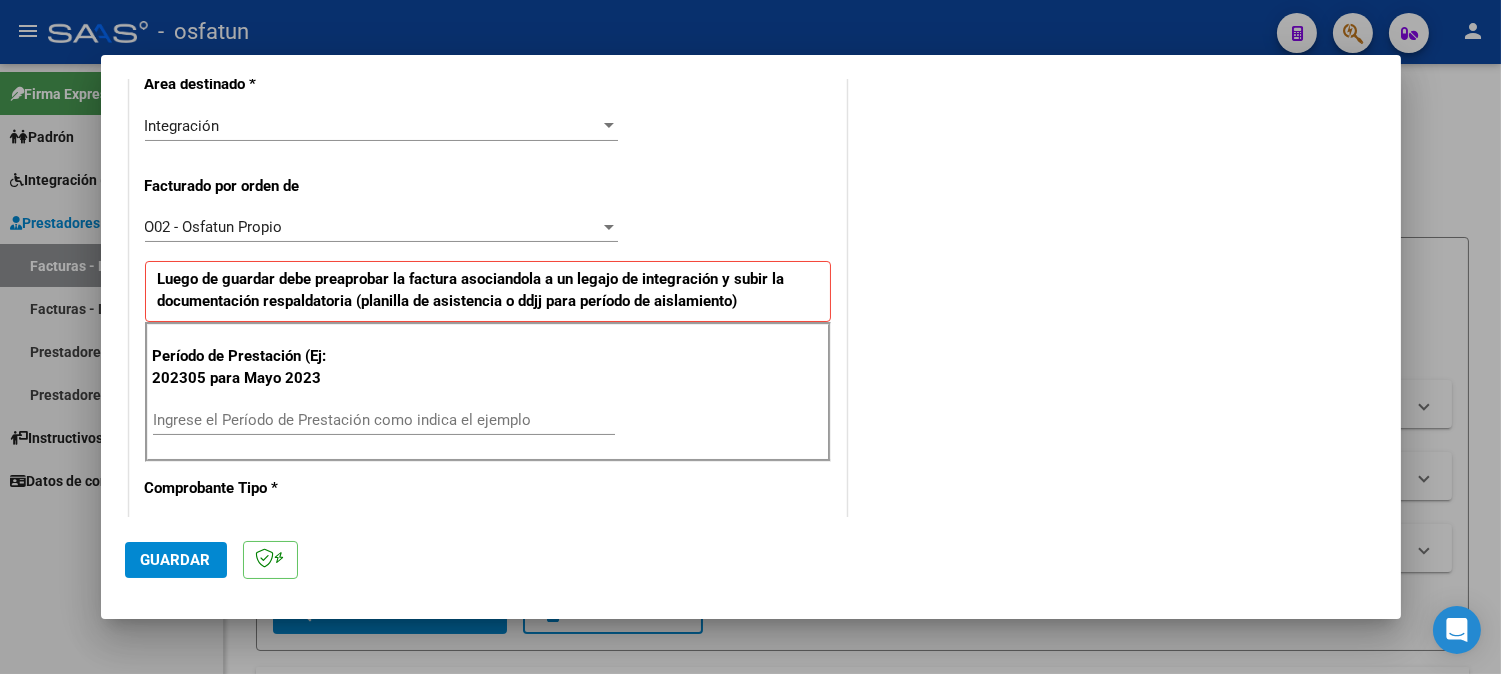 scroll, scrollTop: 444, scrollLeft: 0, axis: vertical 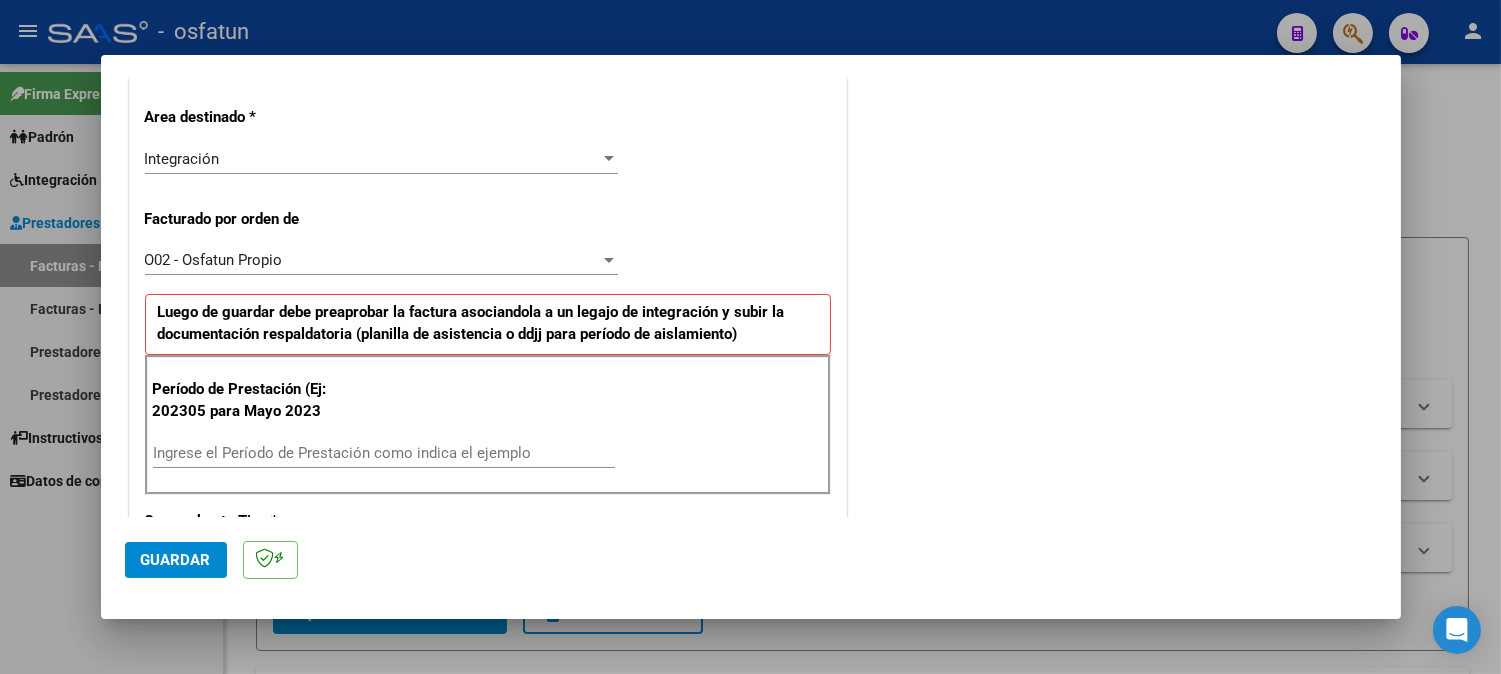 drag, startPoint x: 418, startPoint y: 438, endPoint x: 420, endPoint y: 451, distance: 13.152946 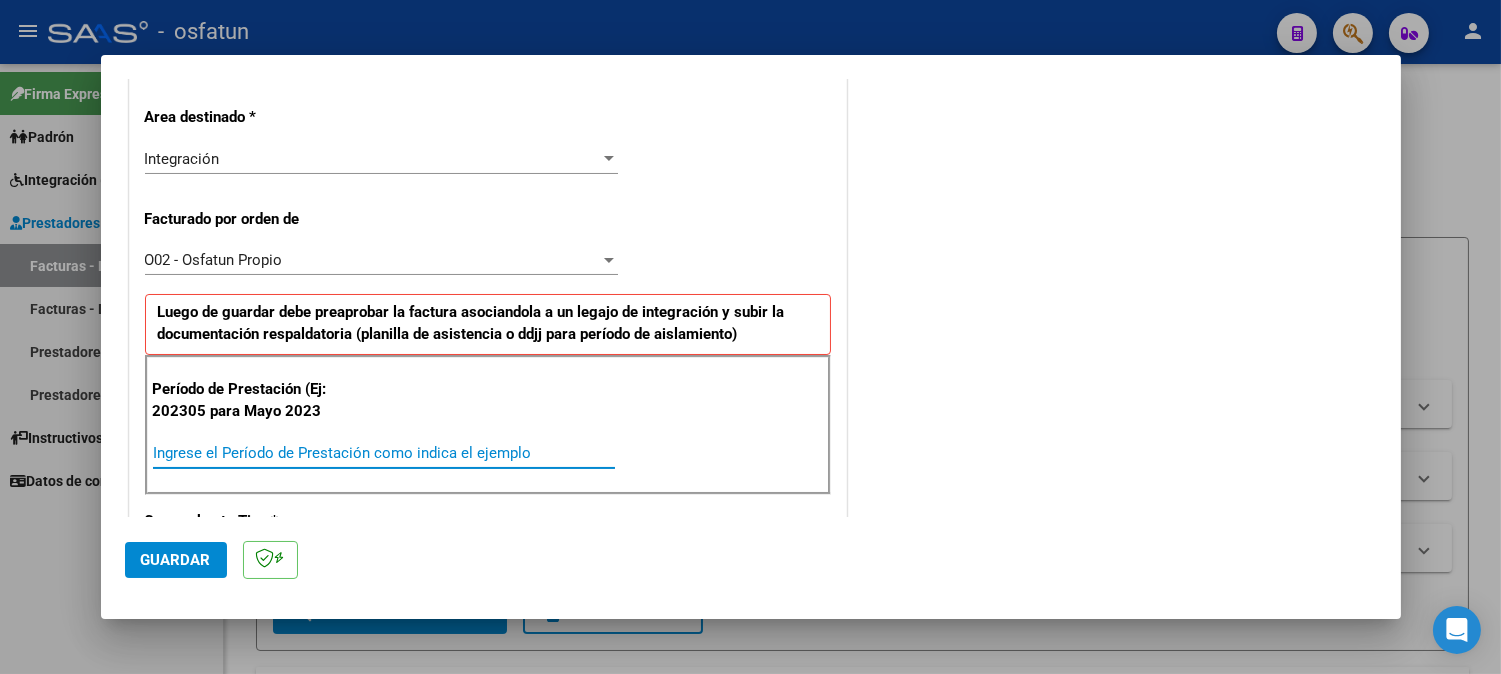 click on "Ingrese el Período de Prestación como indica el ejemplo" at bounding box center (384, 453) 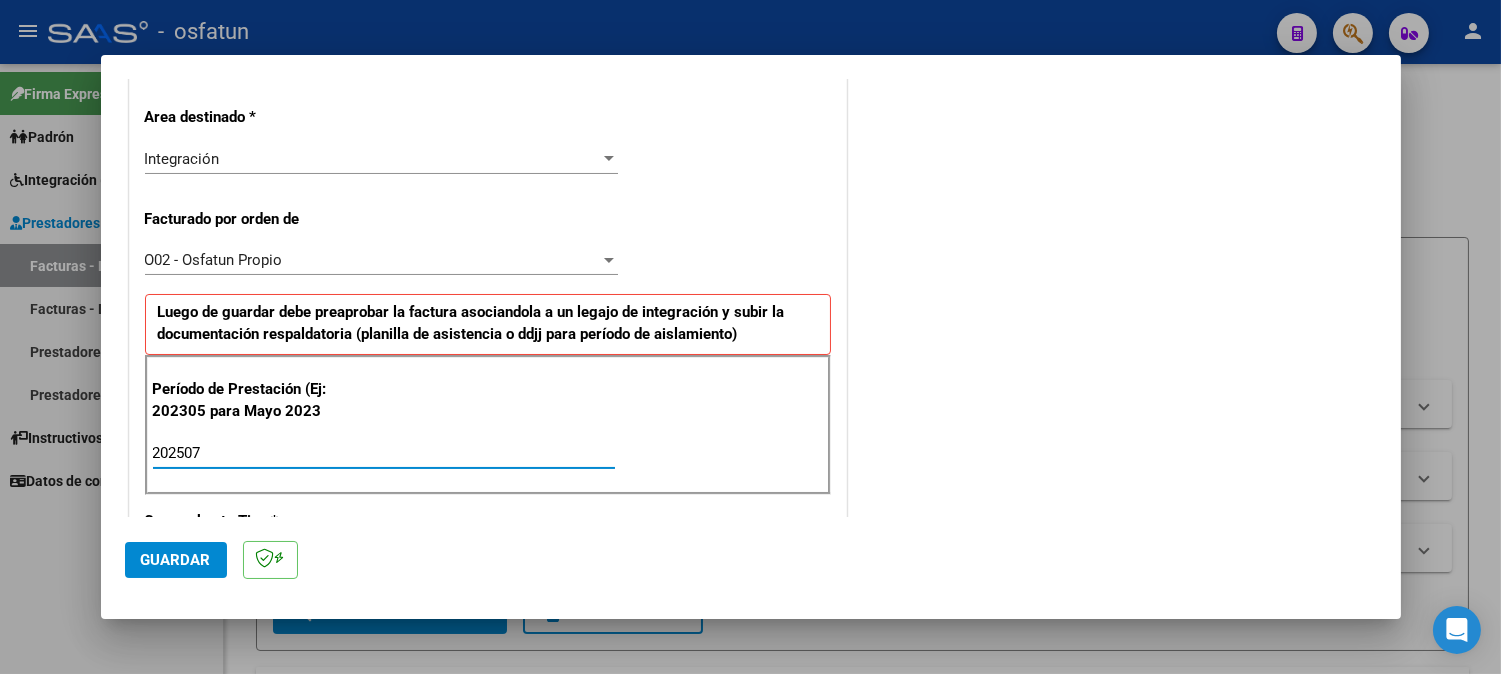 type on "202507" 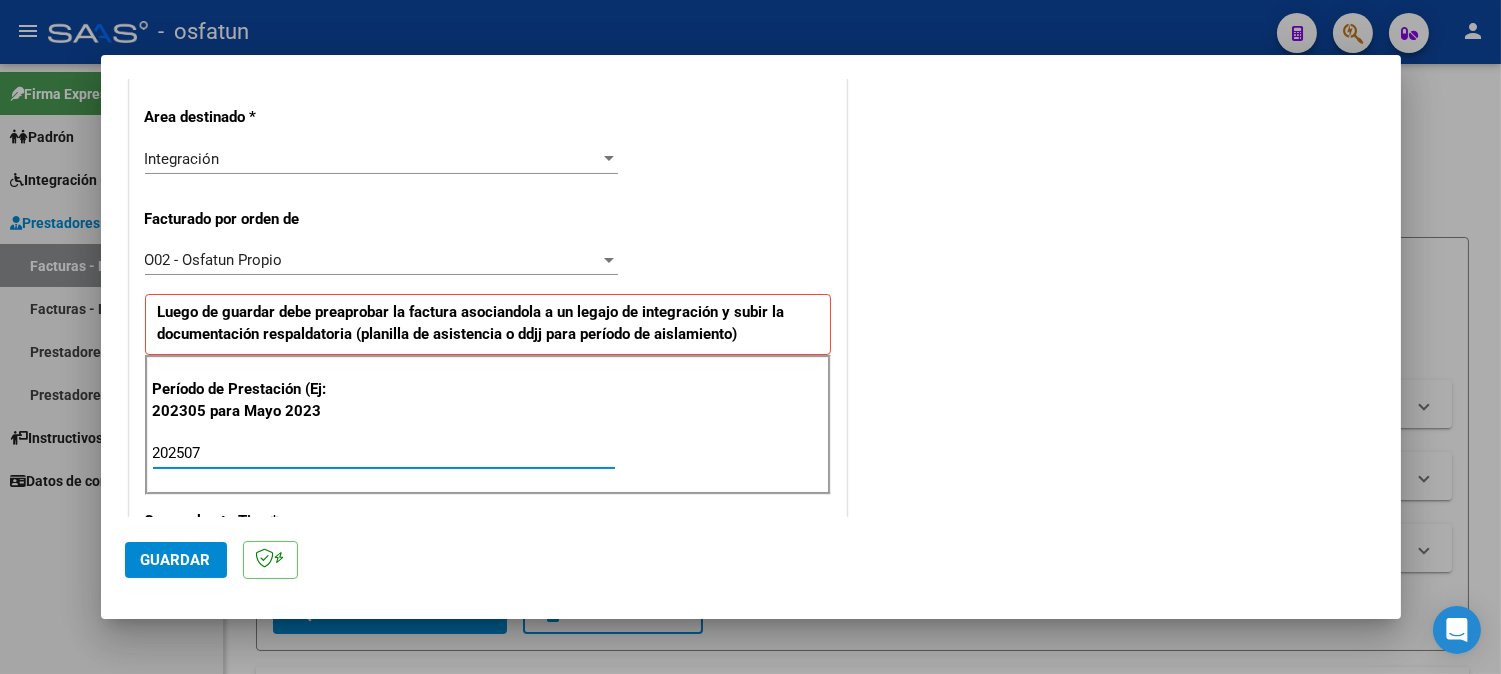 click on "Guardar" 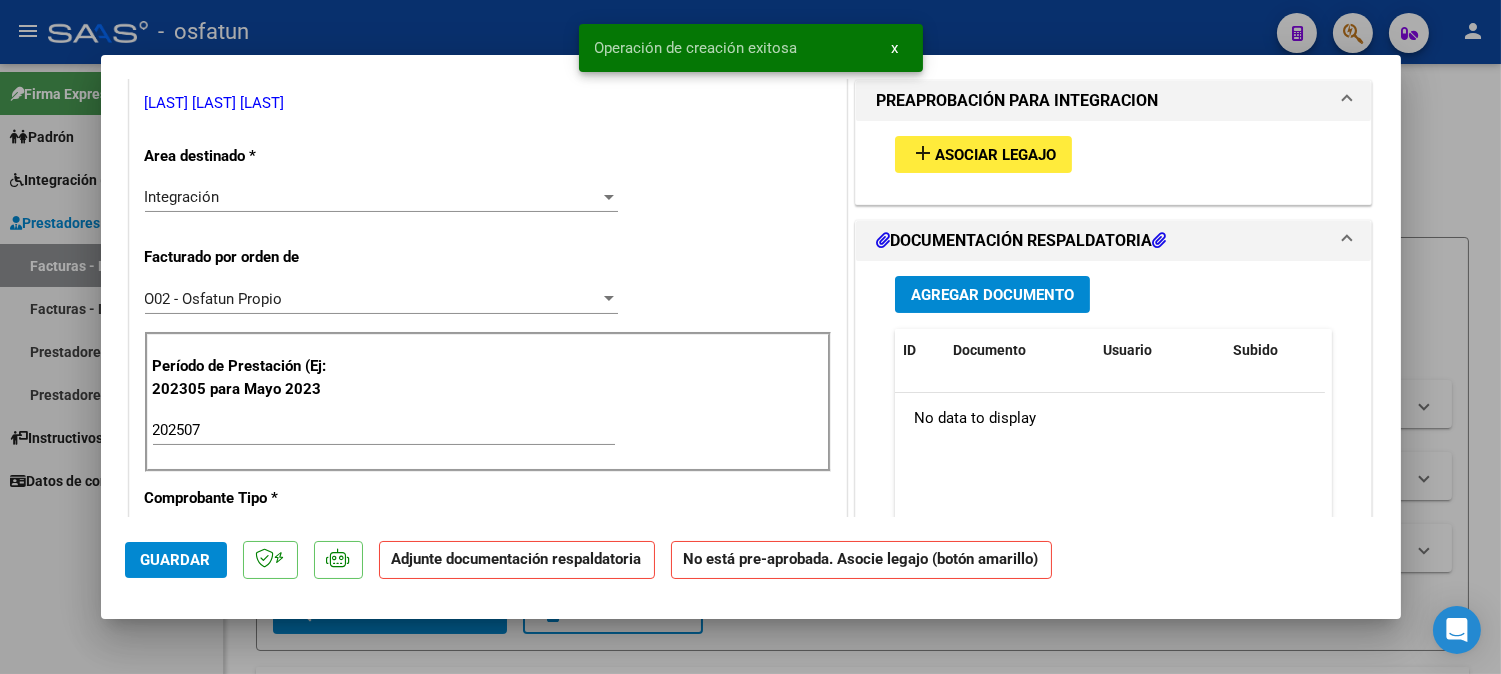 scroll, scrollTop: 0, scrollLeft: 0, axis: both 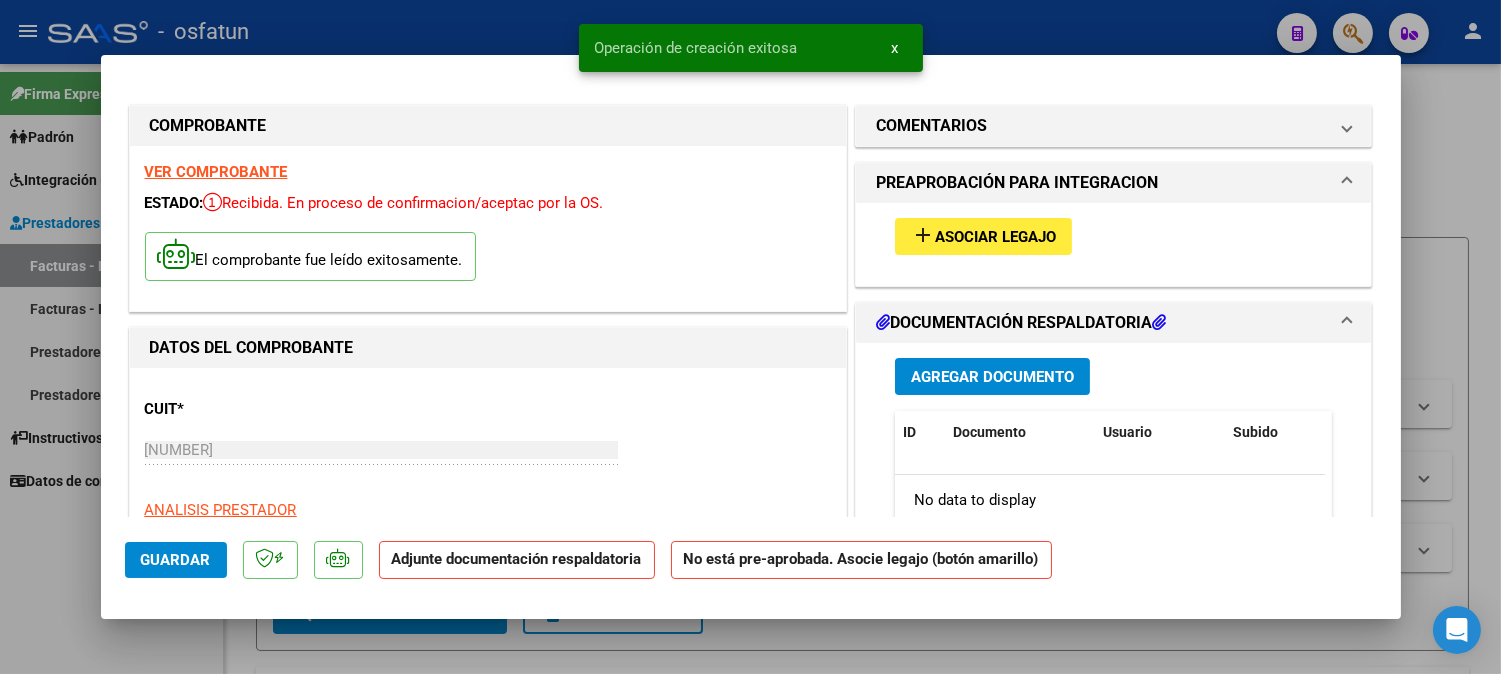 click on "Asociar Legajo" at bounding box center (995, 237) 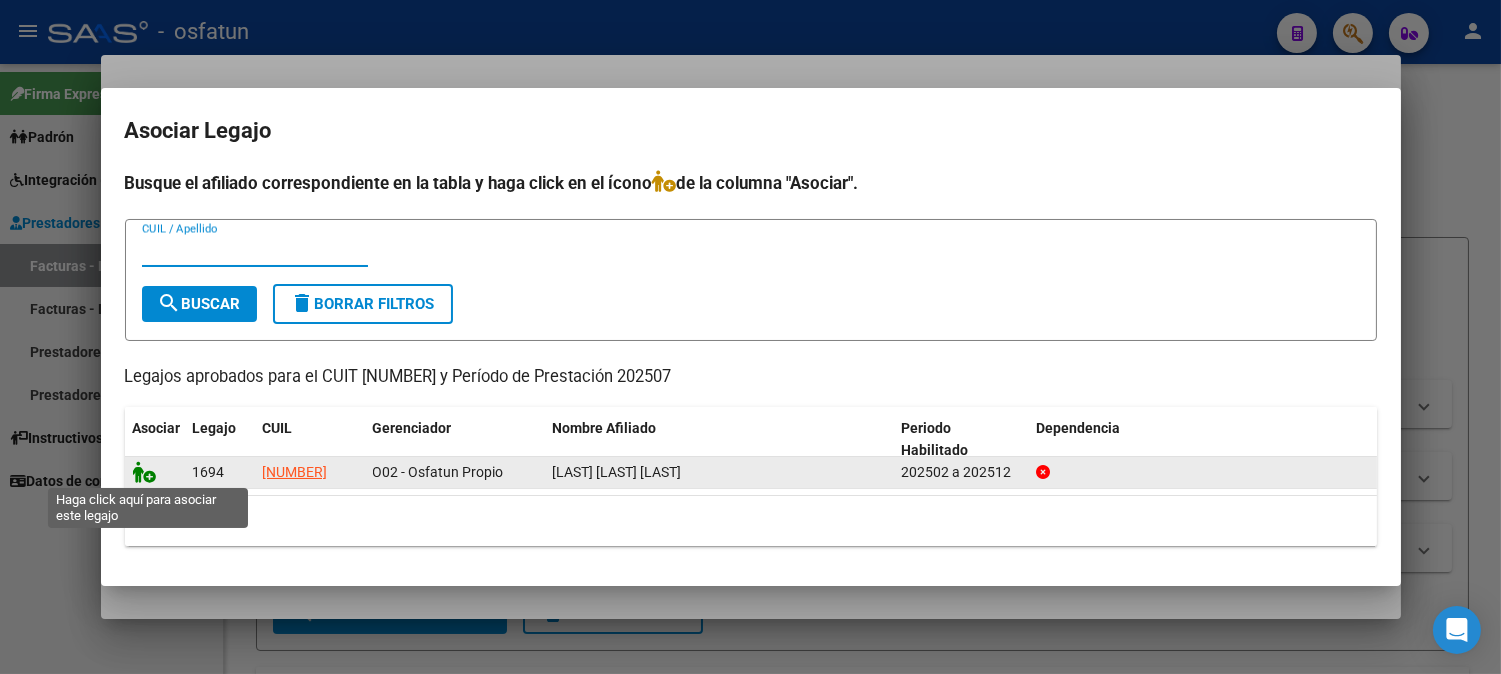 click 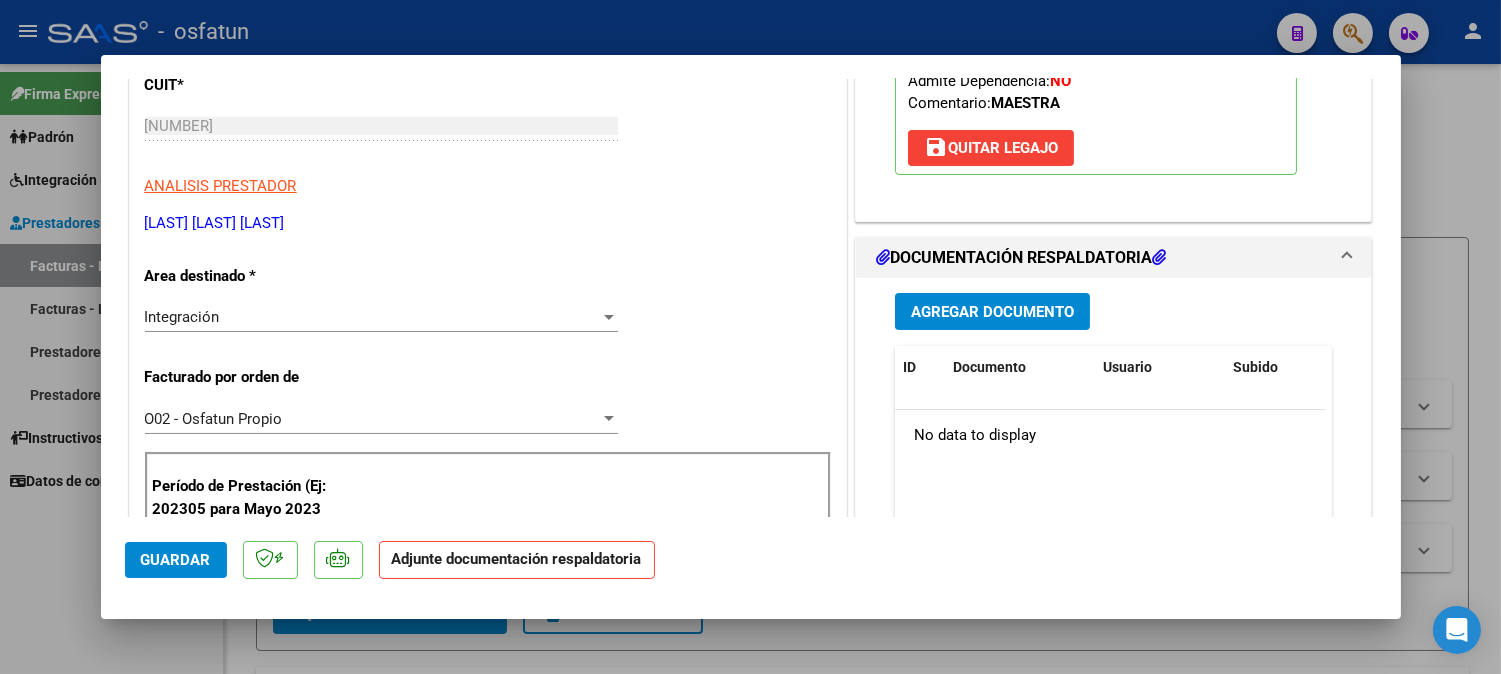 scroll, scrollTop: 333, scrollLeft: 0, axis: vertical 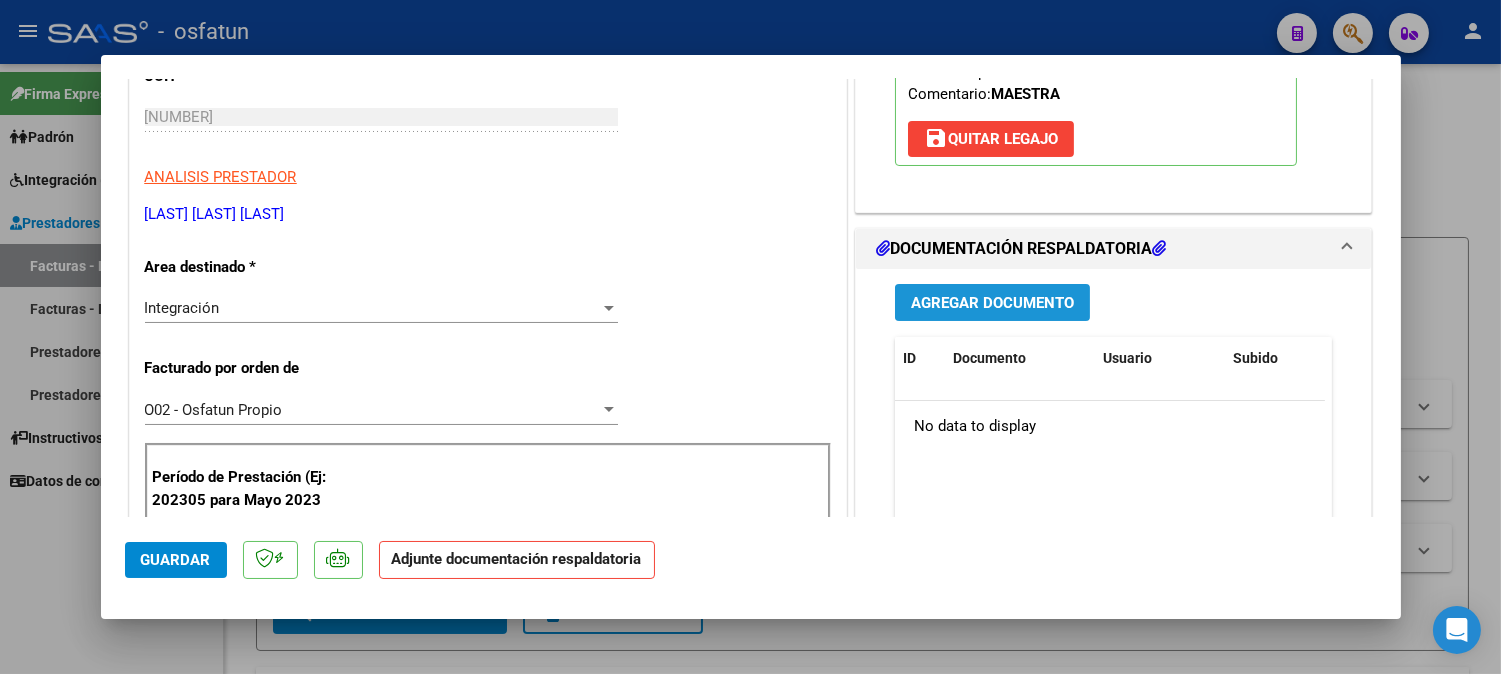 click on "Agregar Documento" at bounding box center [992, 302] 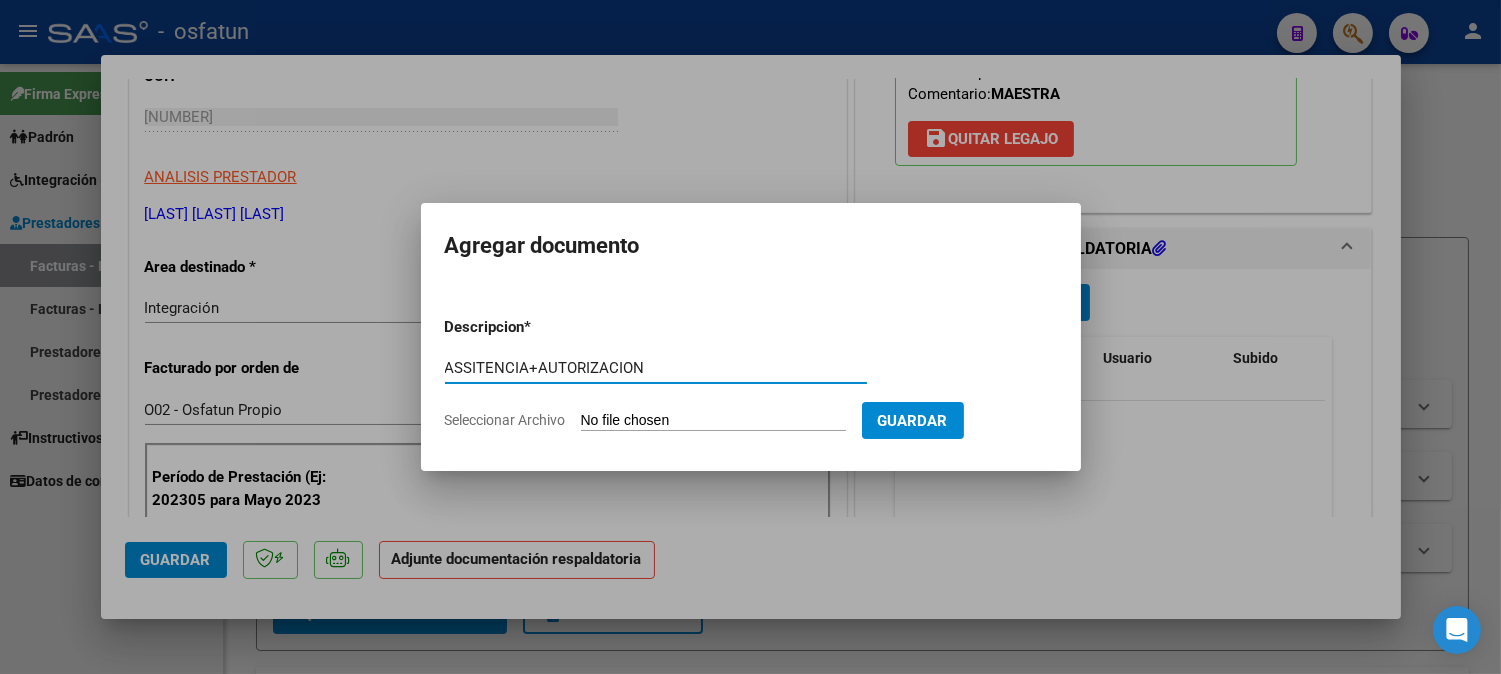 type on "ASSITENCIA+AUTORIZACION" 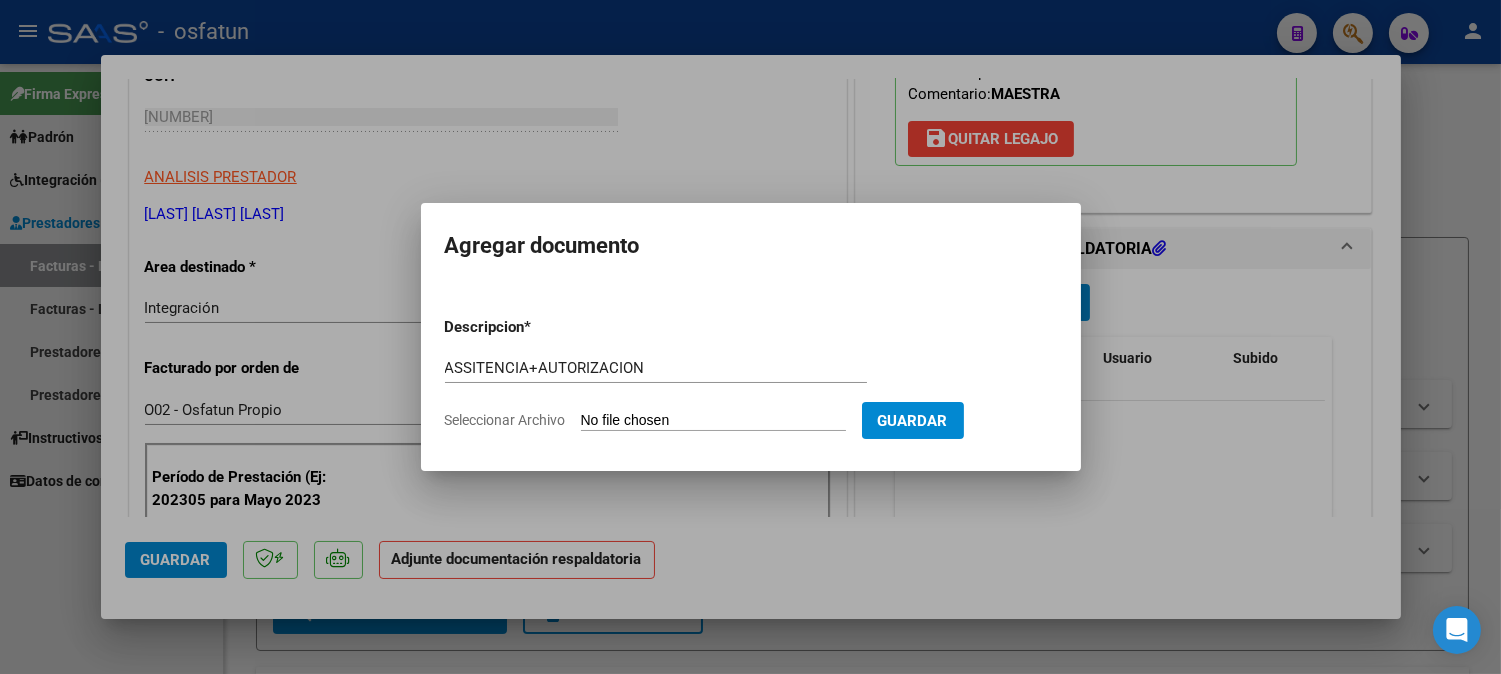 click on "Seleccionar Archivo" at bounding box center [713, 421] 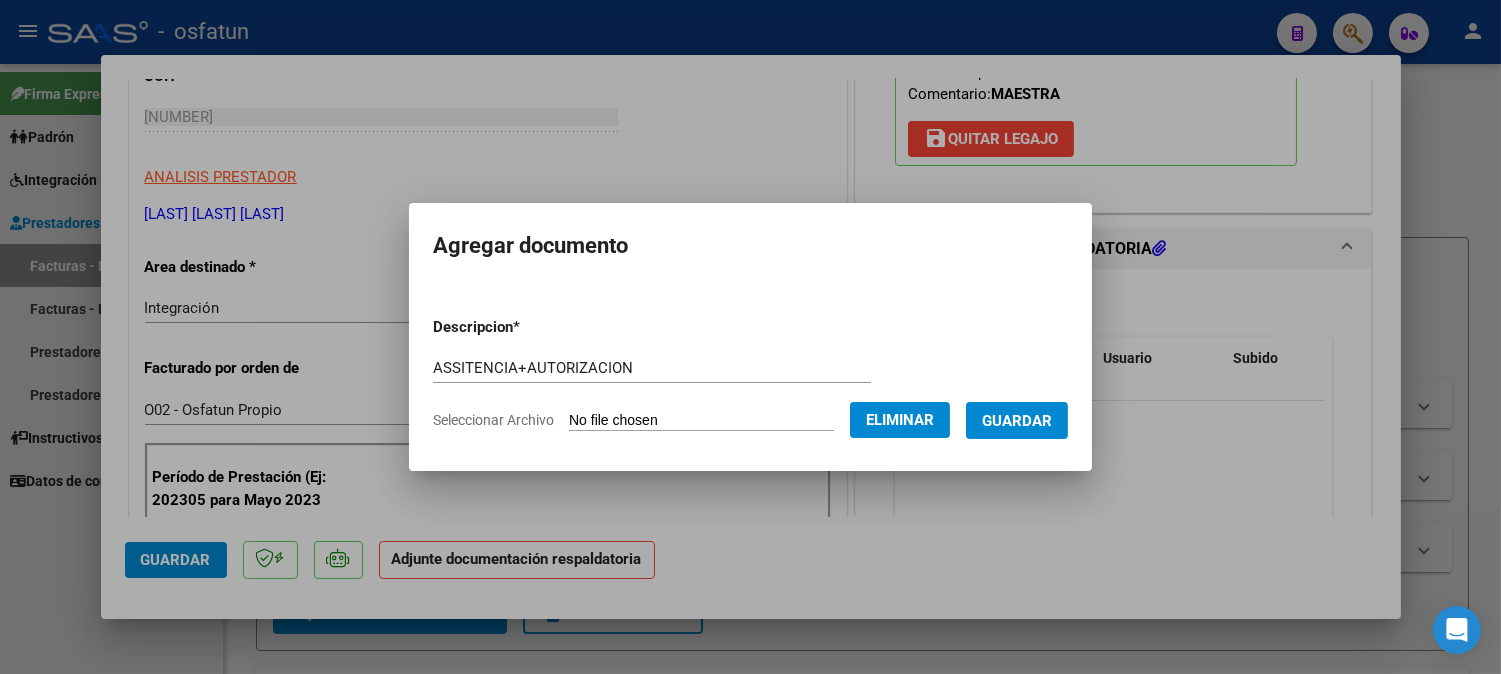click on "Guardar" at bounding box center [1017, 421] 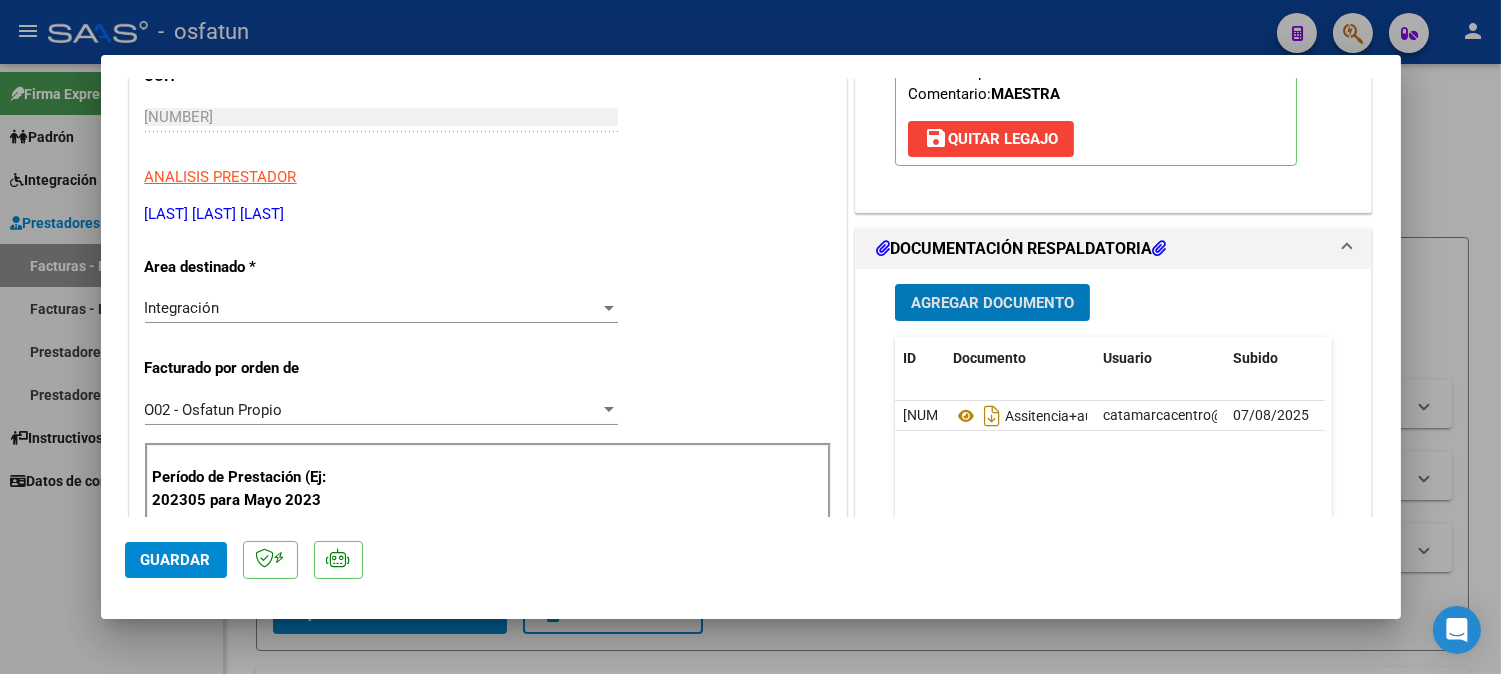 click on "Guardar" 